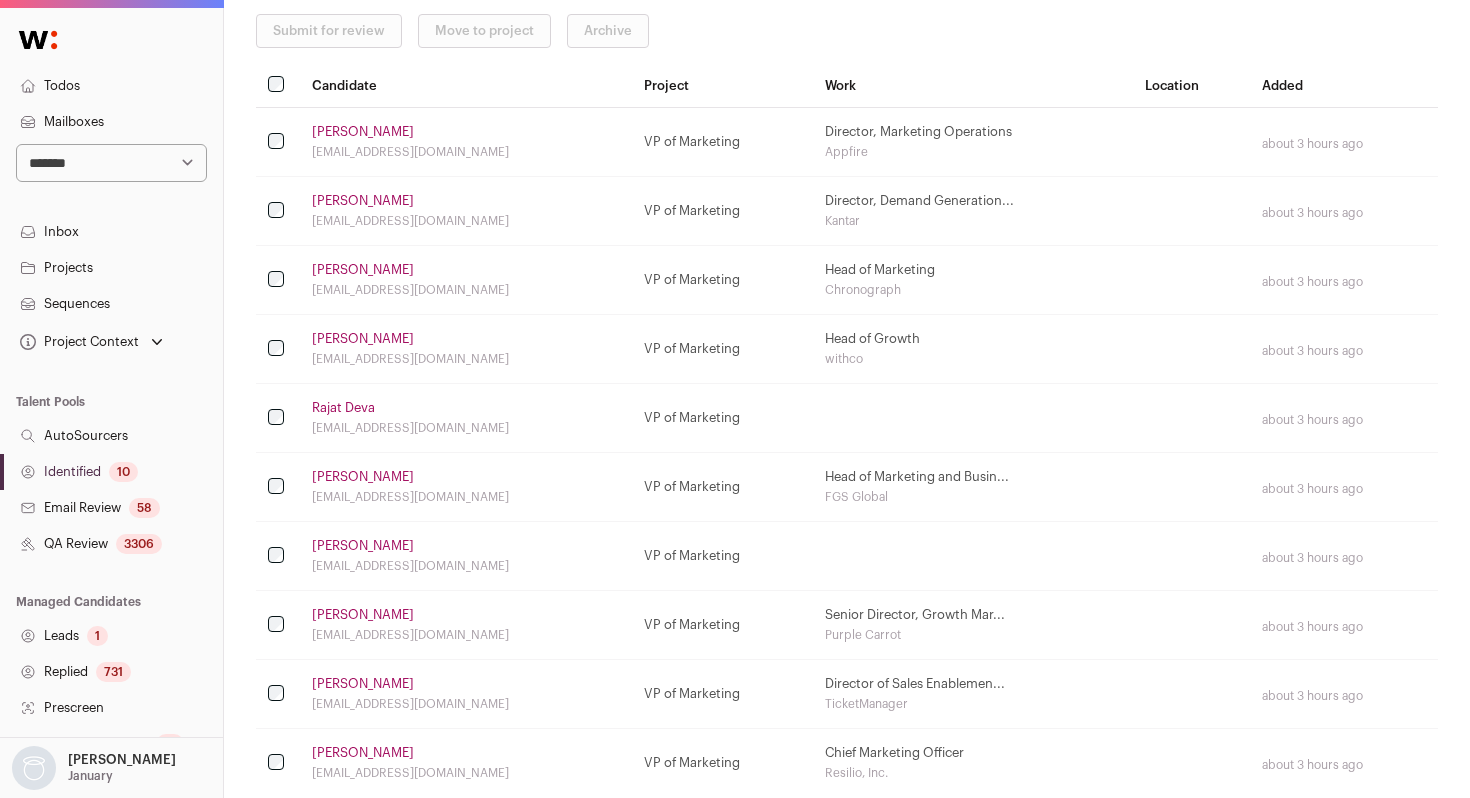 scroll, scrollTop: 282, scrollLeft: 0, axis: vertical 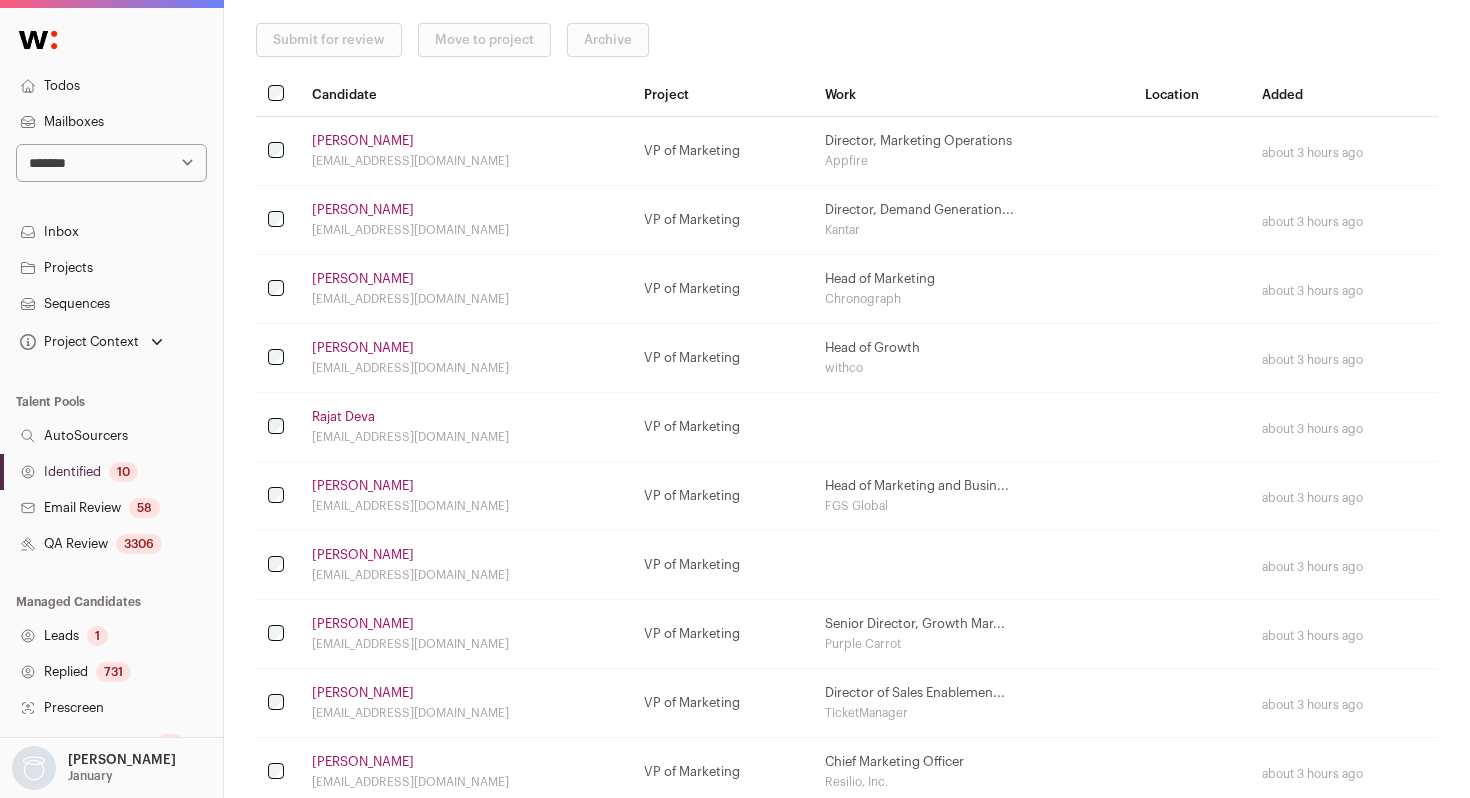 click on "[PERSON_NAME]" at bounding box center (363, 348) 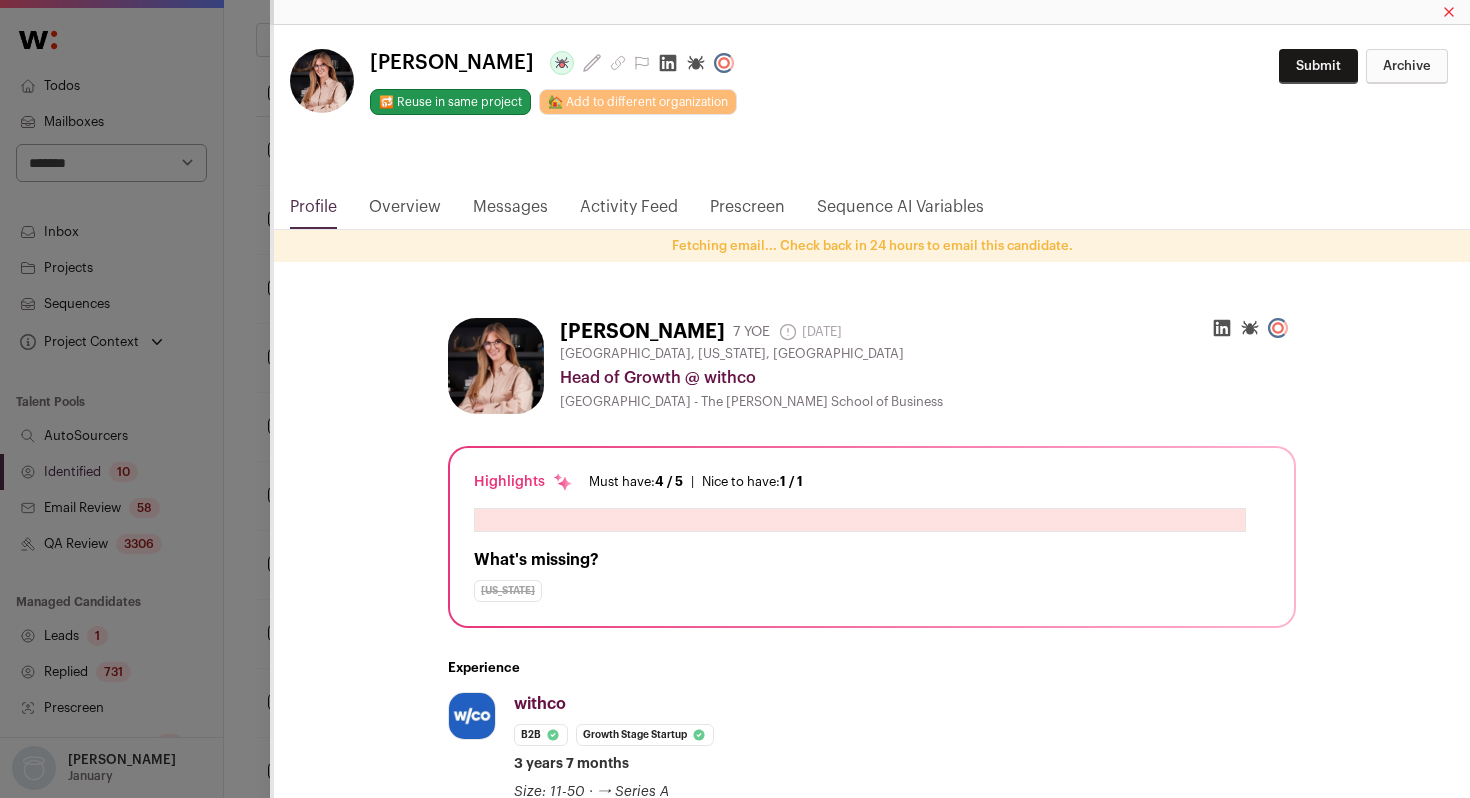 click 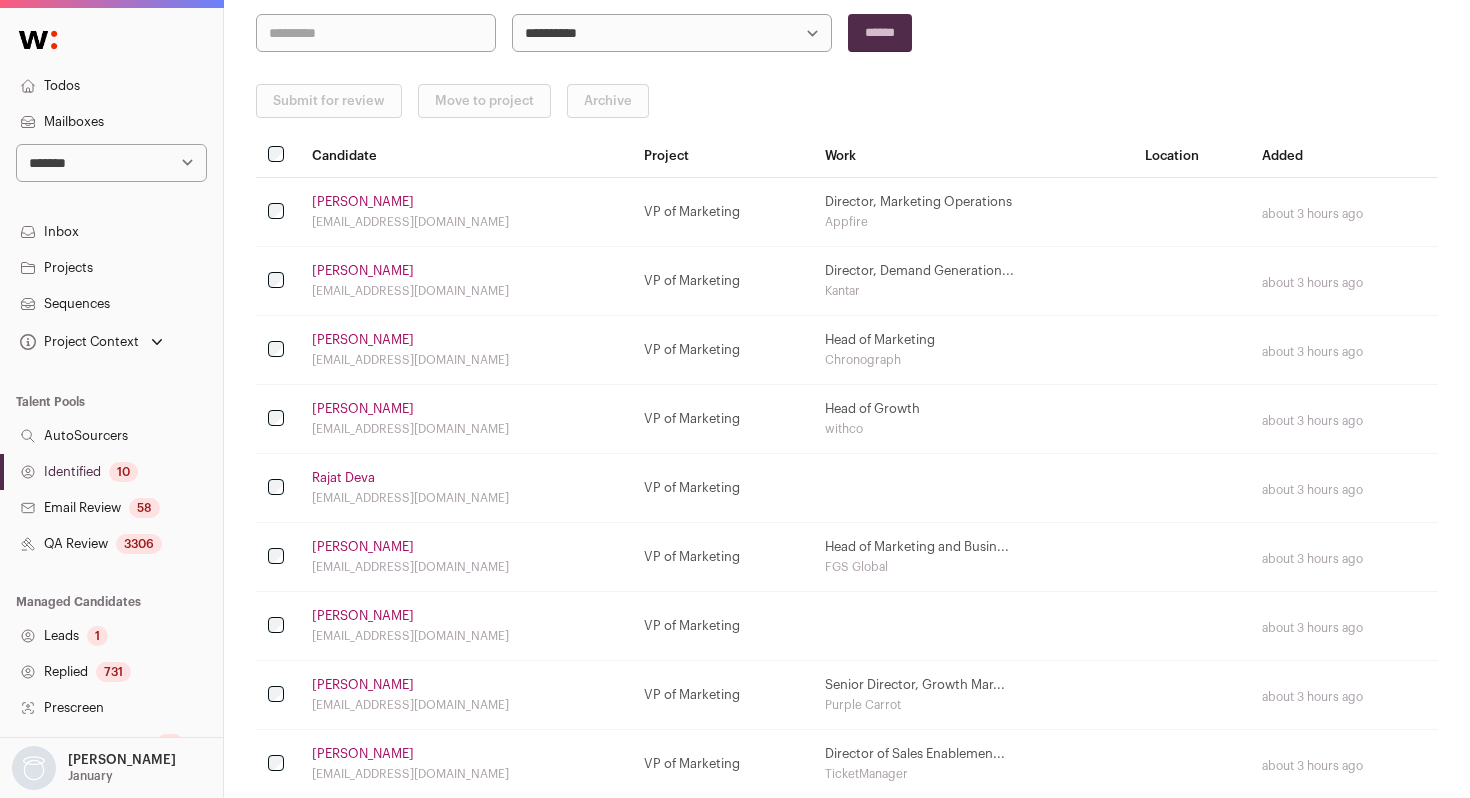 scroll, scrollTop: 0, scrollLeft: 0, axis: both 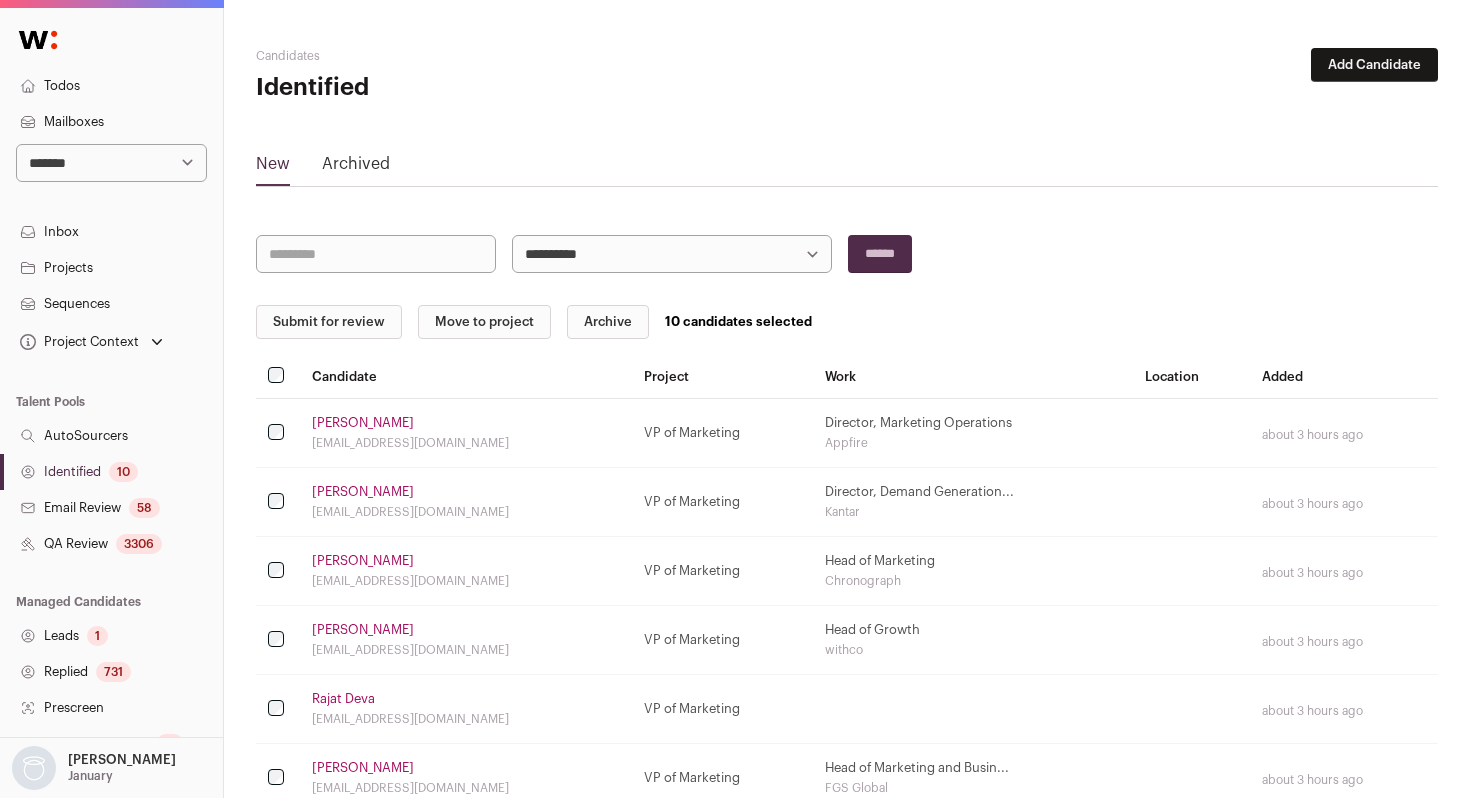 click on "Submit for review" at bounding box center (329, 322) 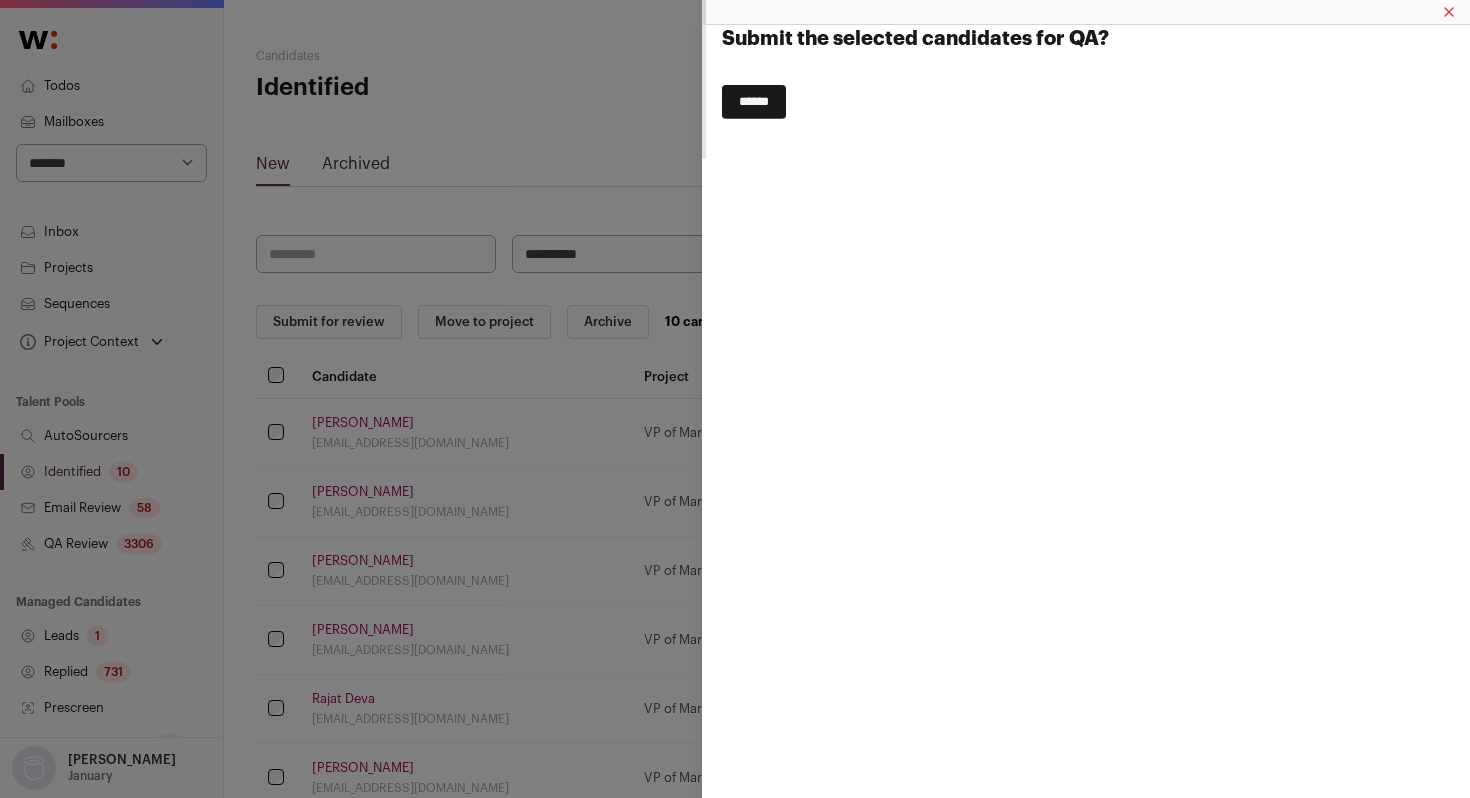 click on "******" at bounding box center (754, 102) 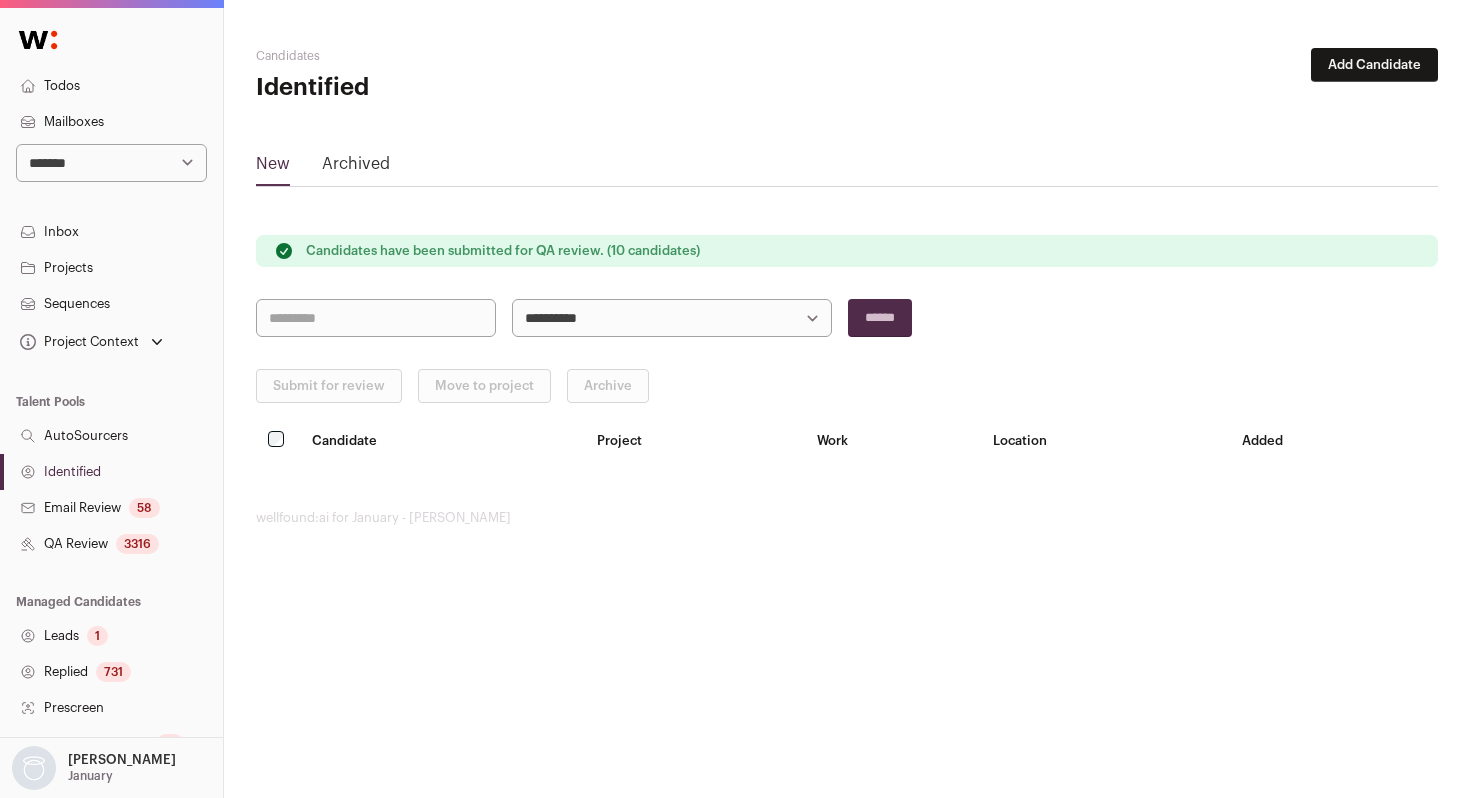 click on "Identified" at bounding box center (111, 472) 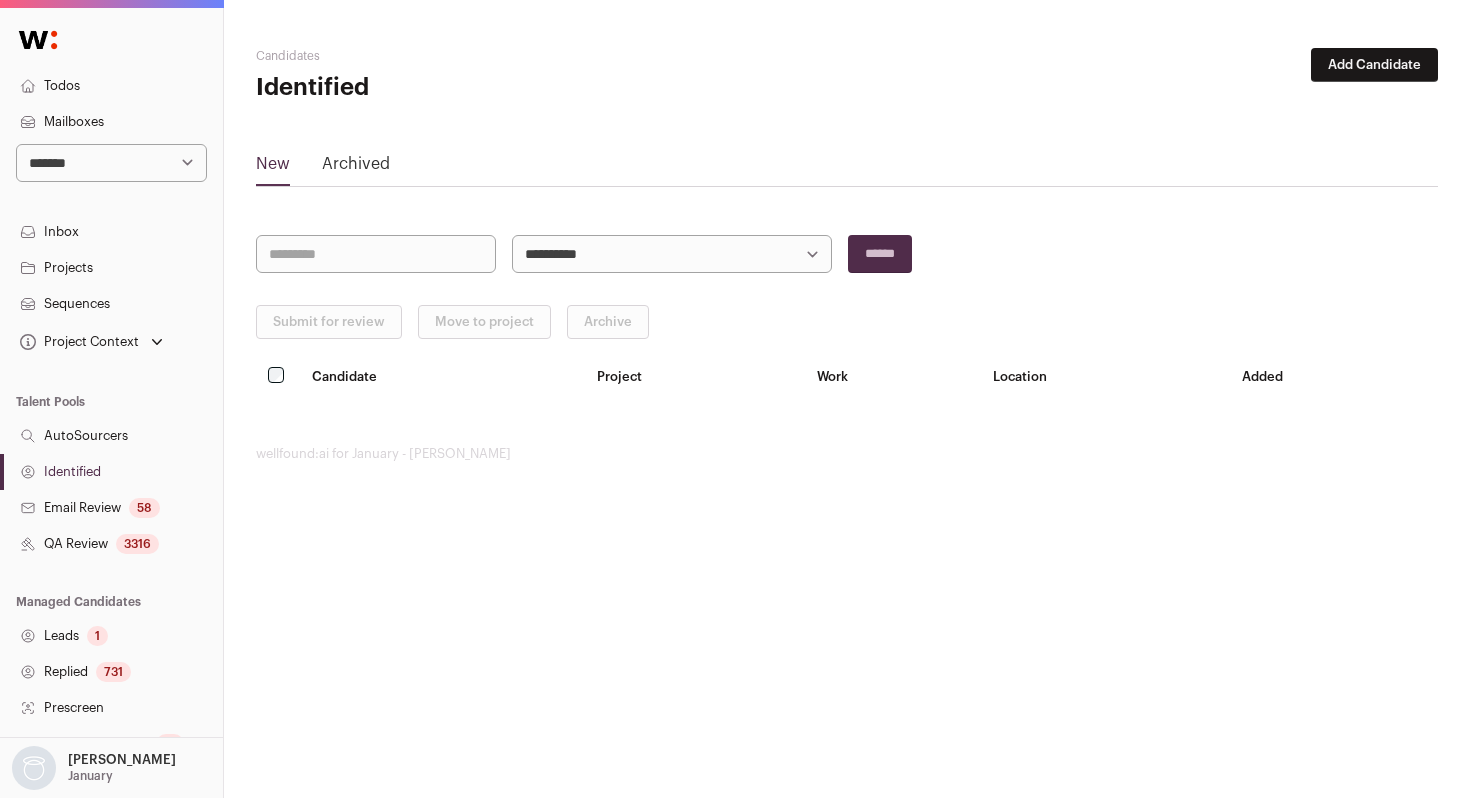 click on "Identified" at bounding box center (111, 472) 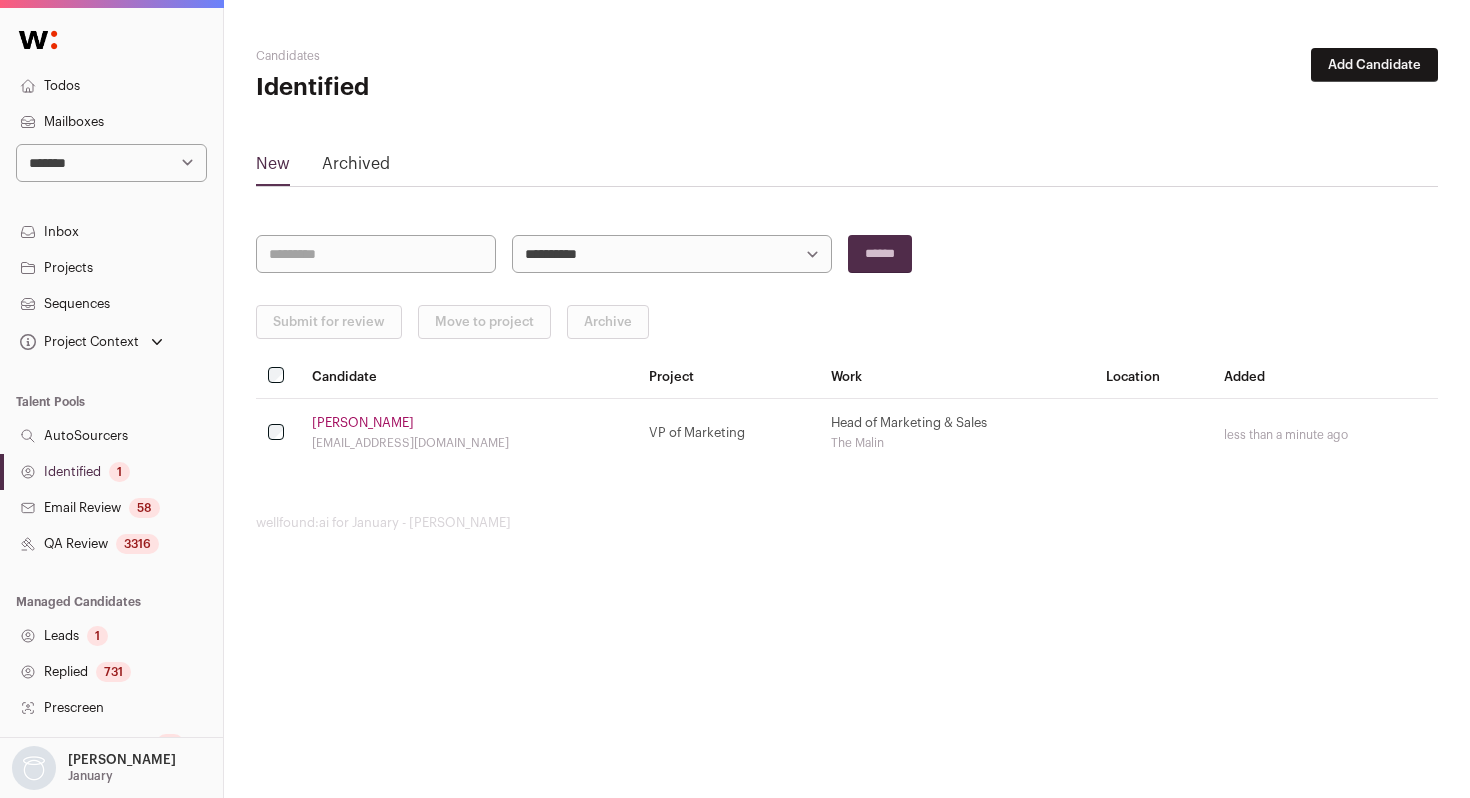 click on "Identified
1" at bounding box center (111, 472) 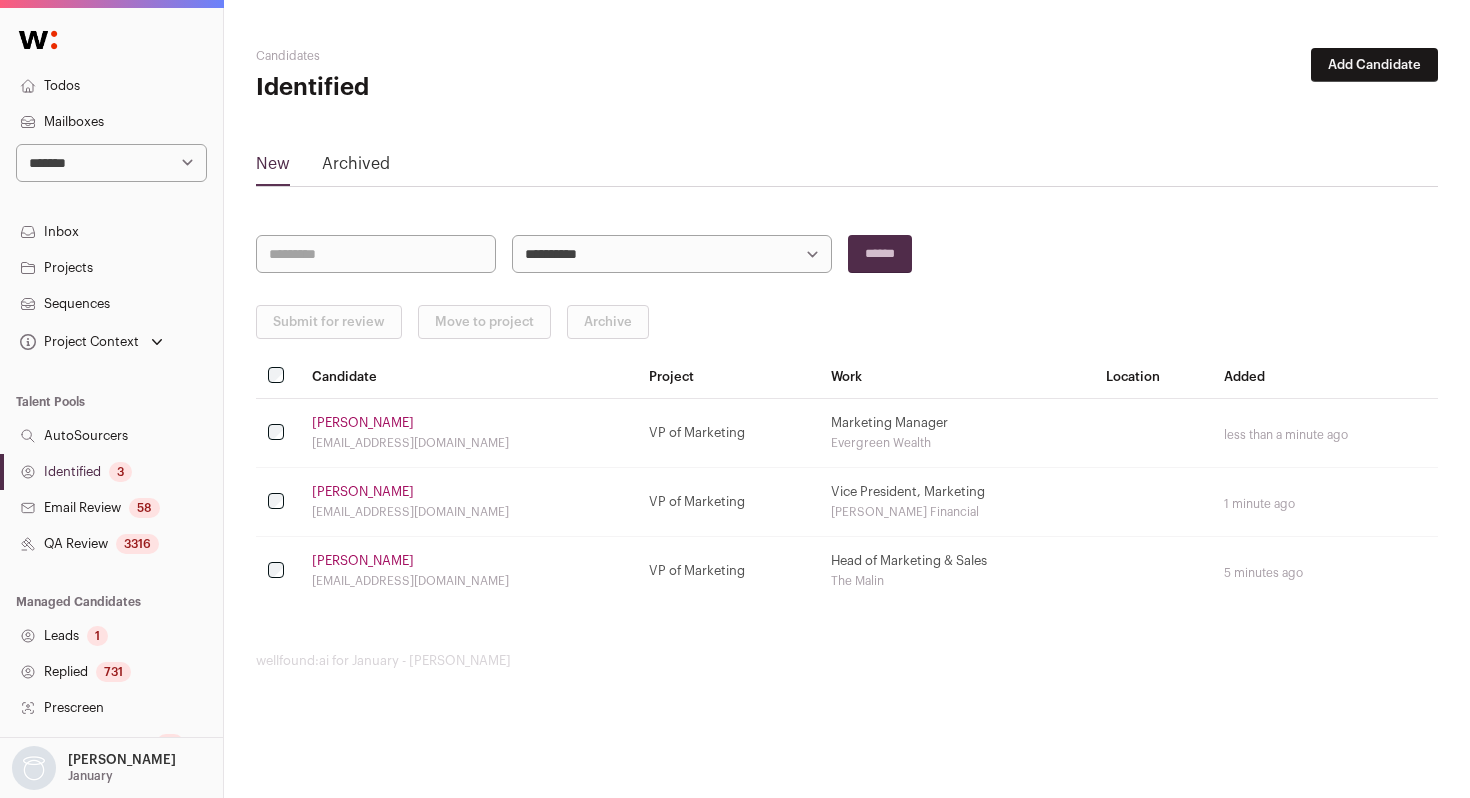 click on "Identified
3" at bounding box center (111, 472) 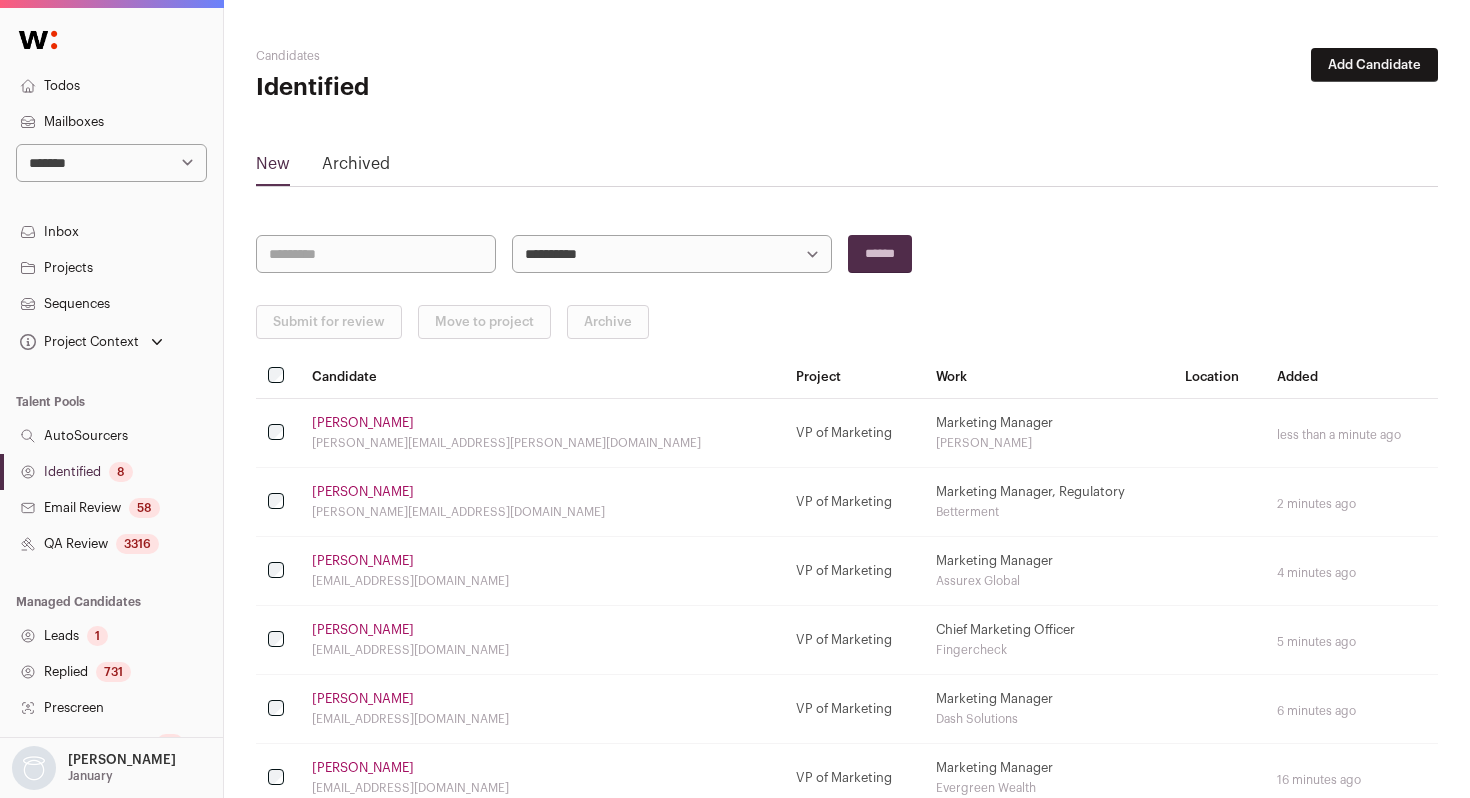 click on "Identified
8" at bounding box center [111, 472] 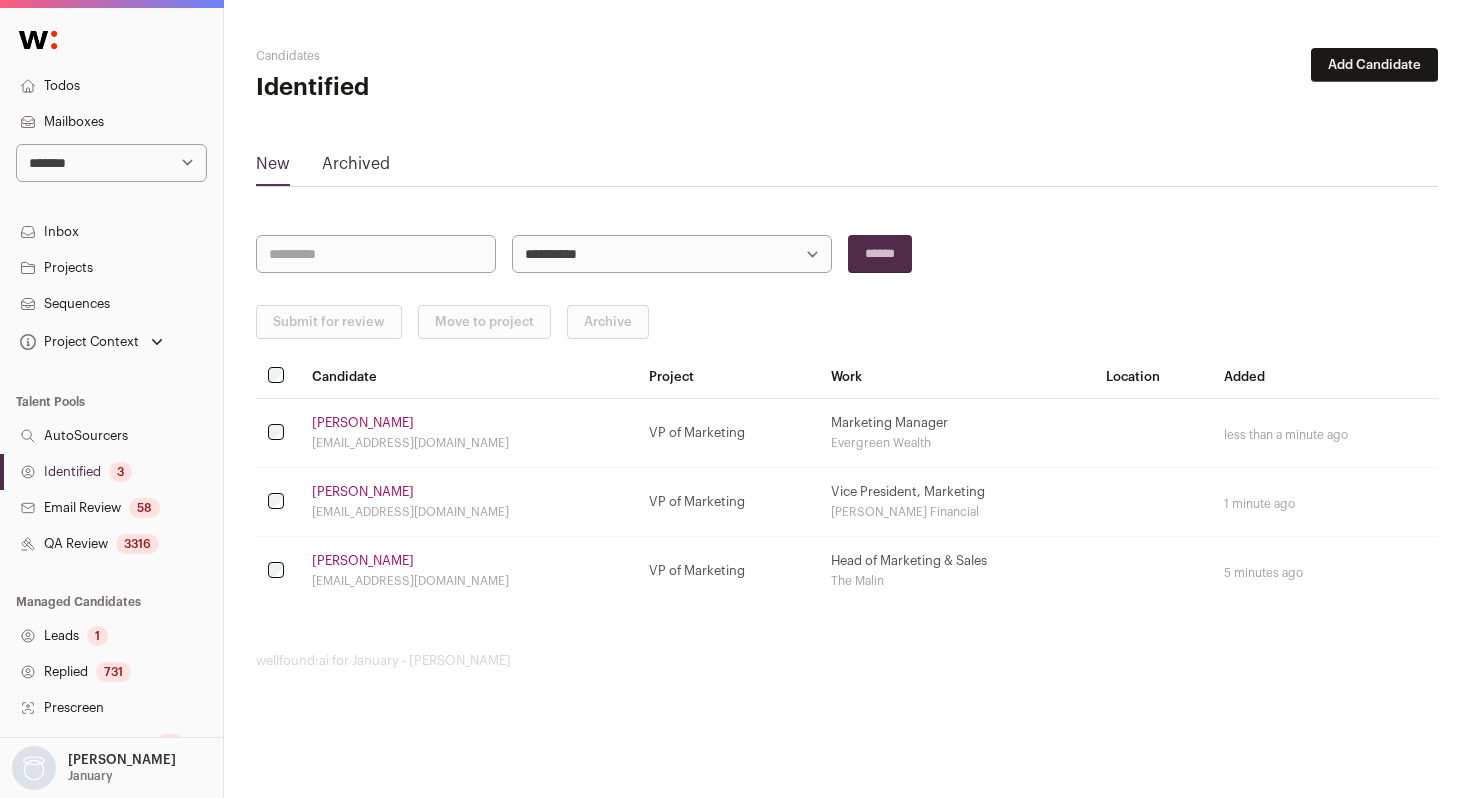 click on "Identified
3" at bounding box center (111, 472) 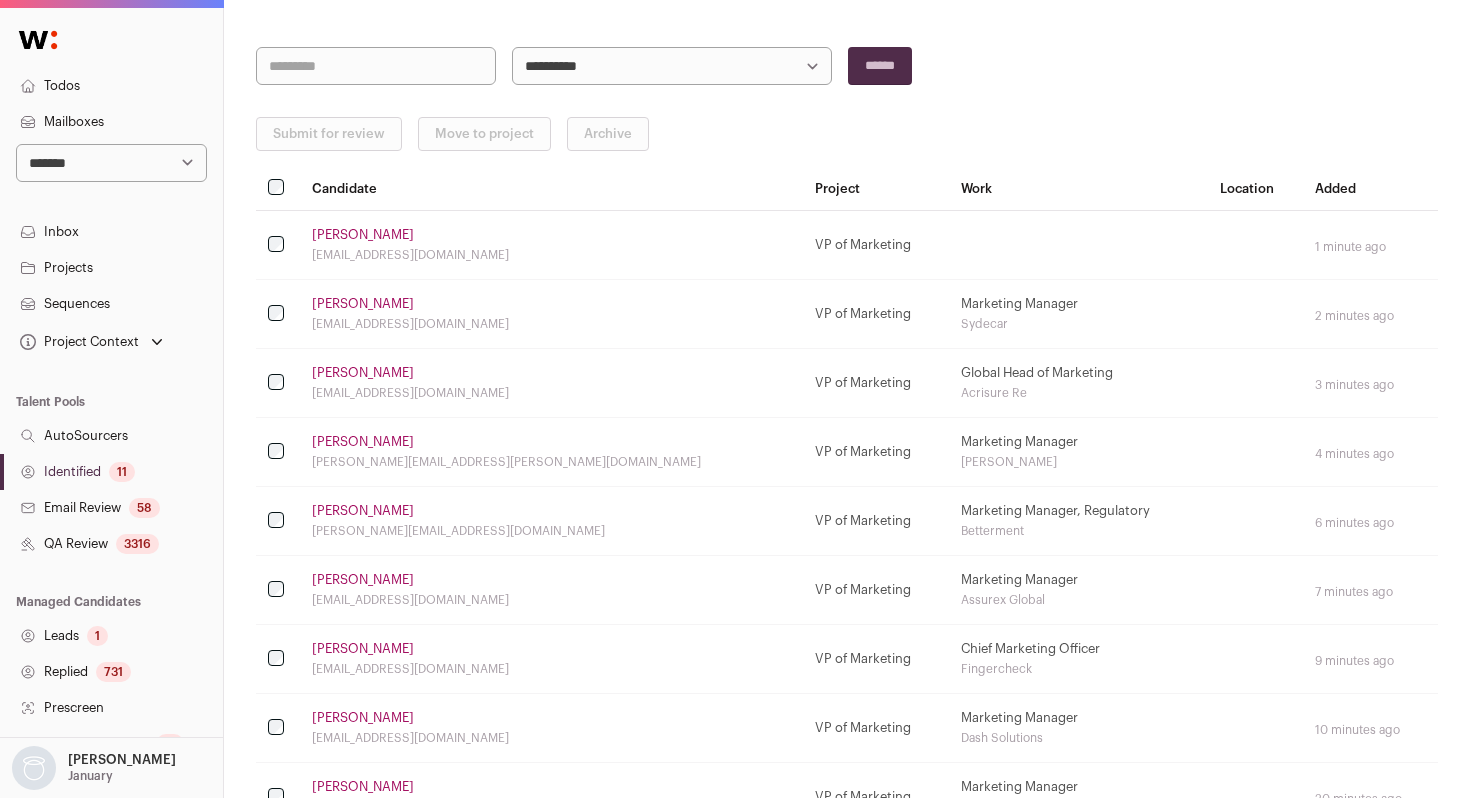 scroll, scrollTop: 212, scrollLeft: 0, axis: vertical 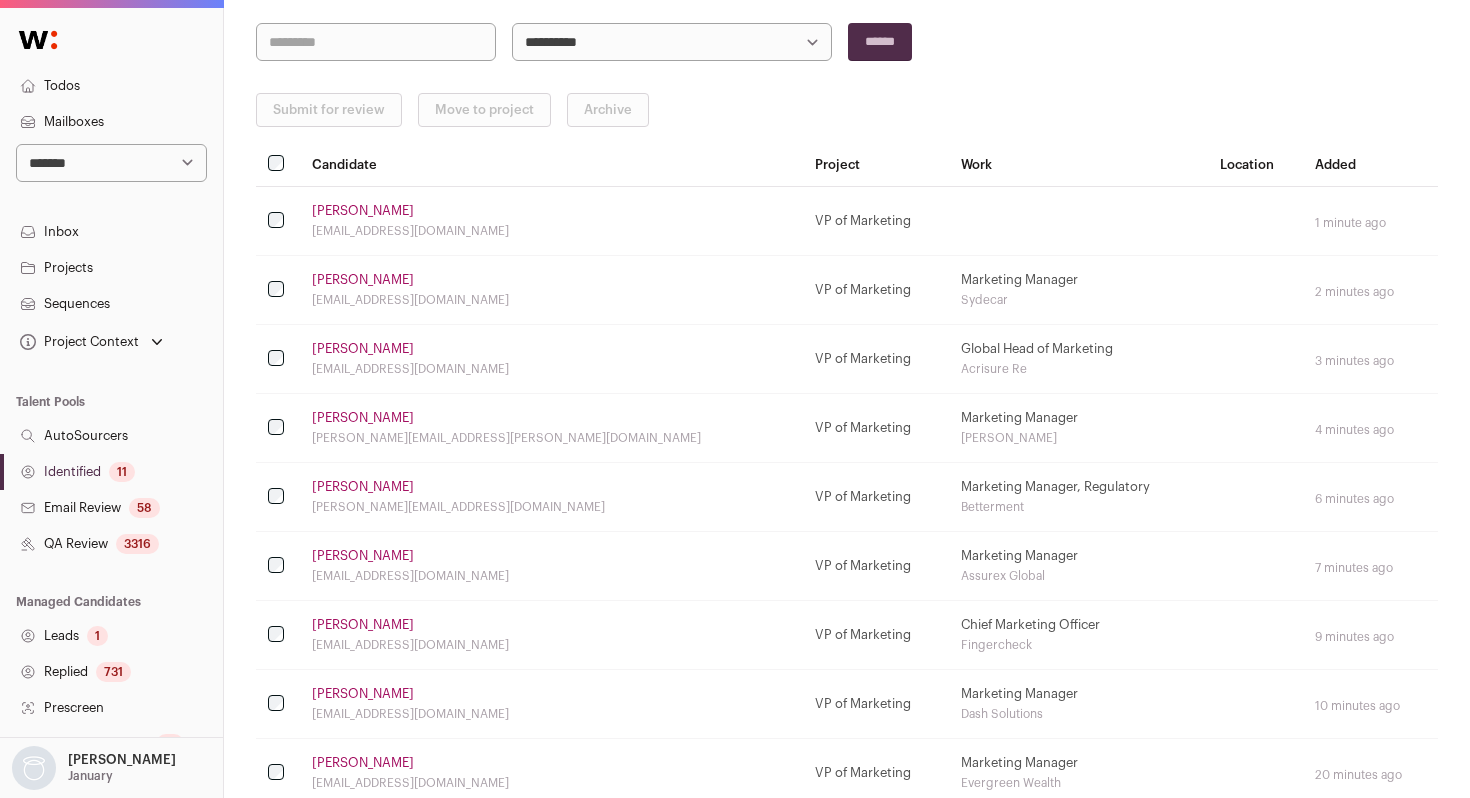click on "Jake Bell" at bounding box center [363, 418] 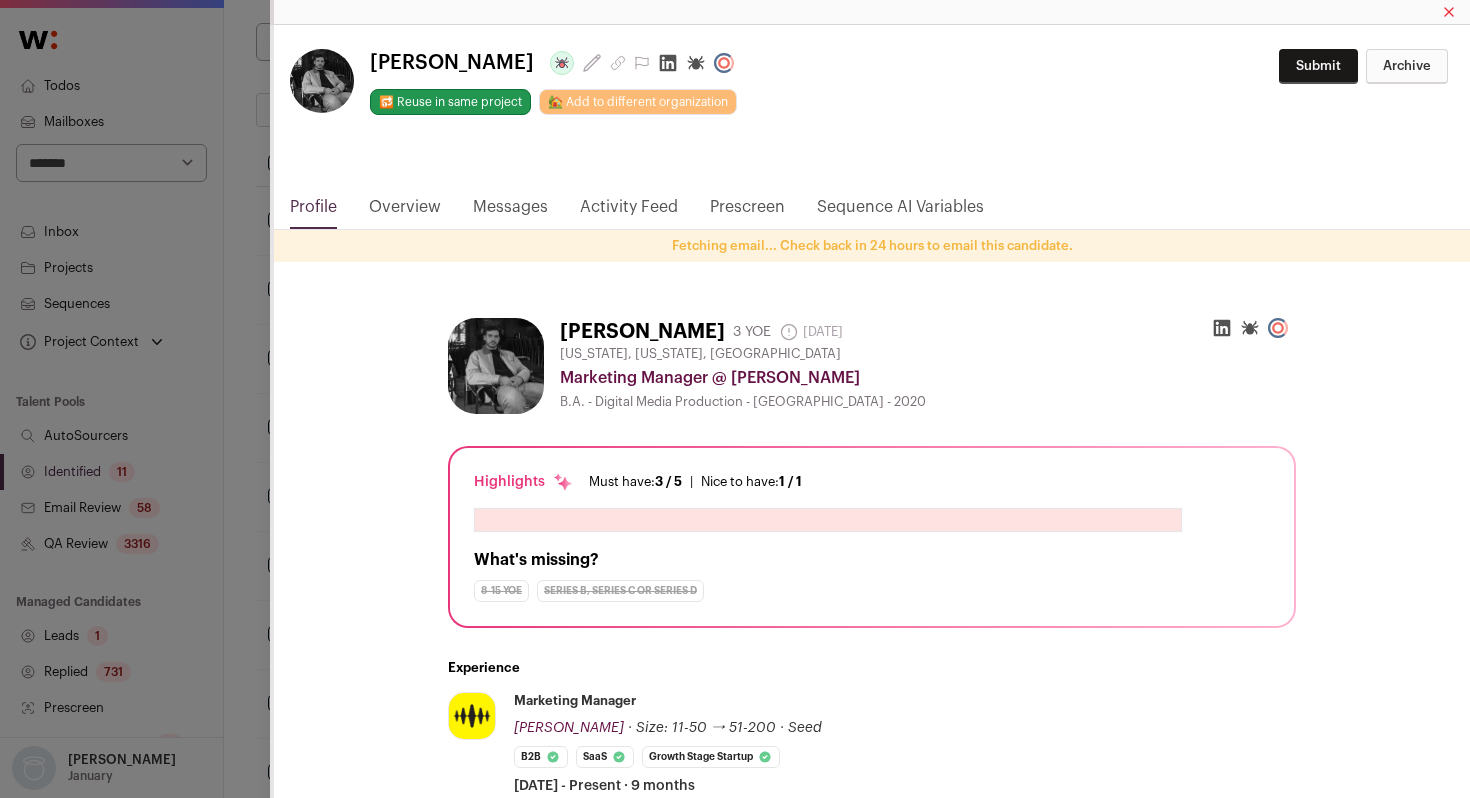 click 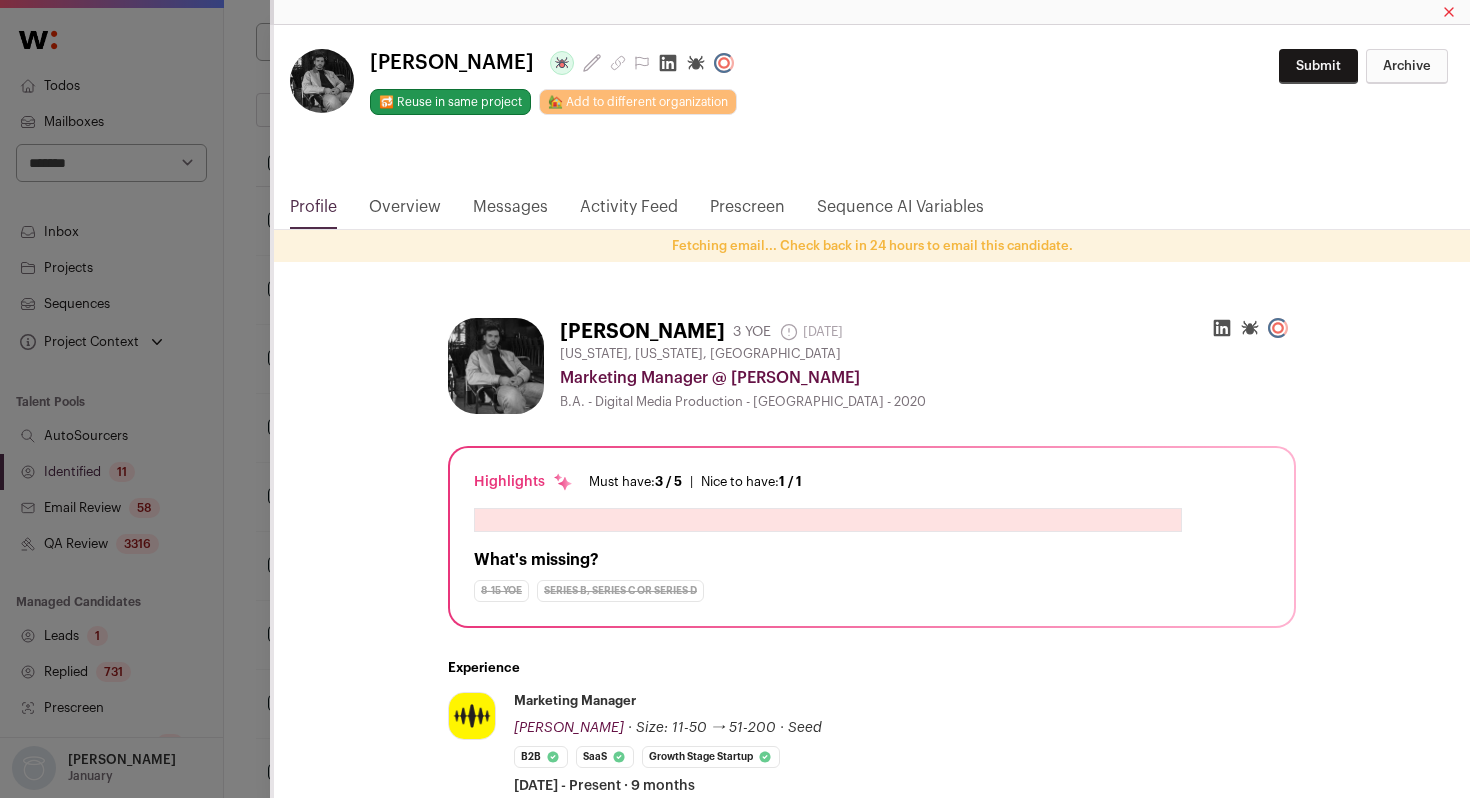 click on "**********" at bounding box center (735, 399) 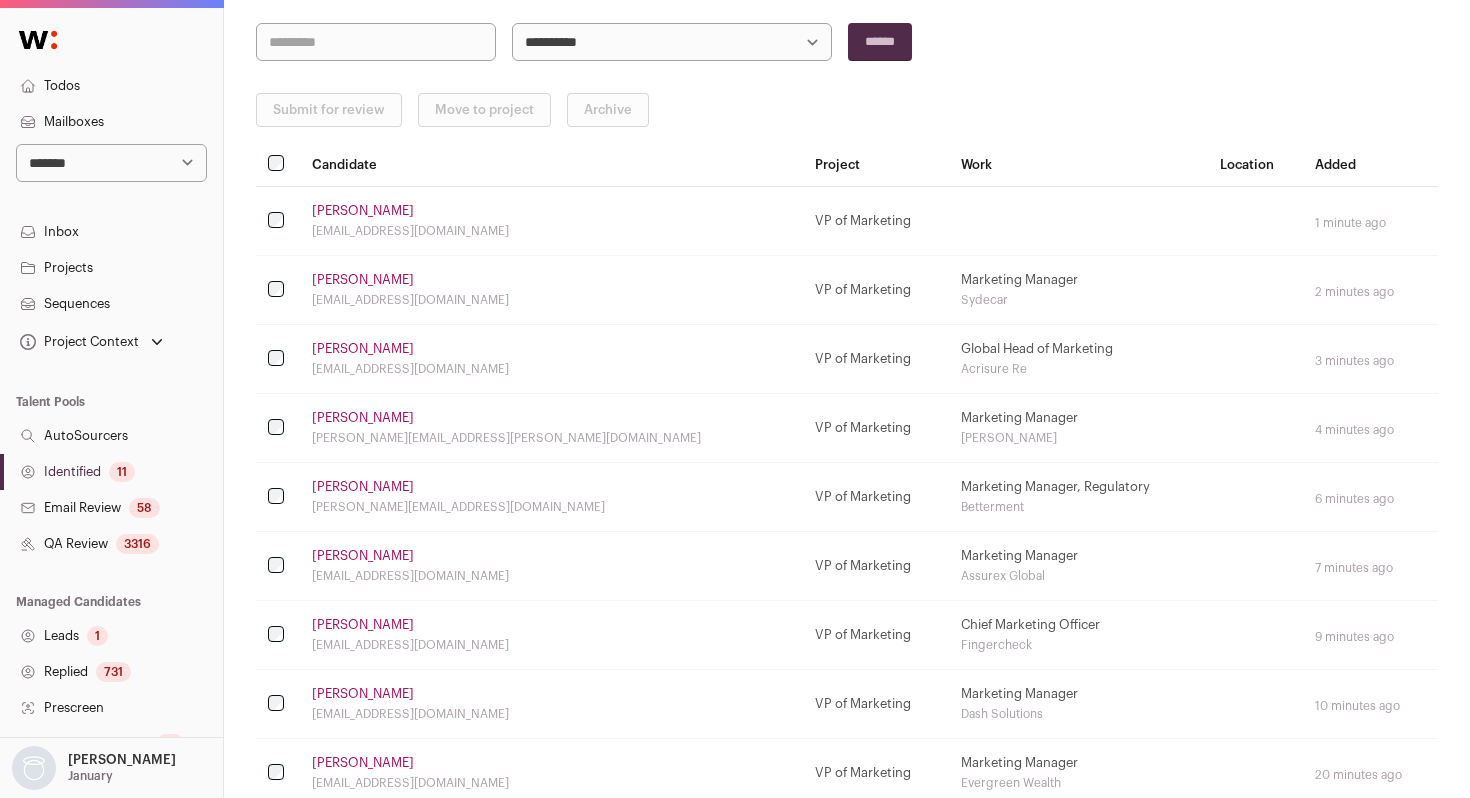 click on "Chelsea Bona" at bounding box center (363, 487) 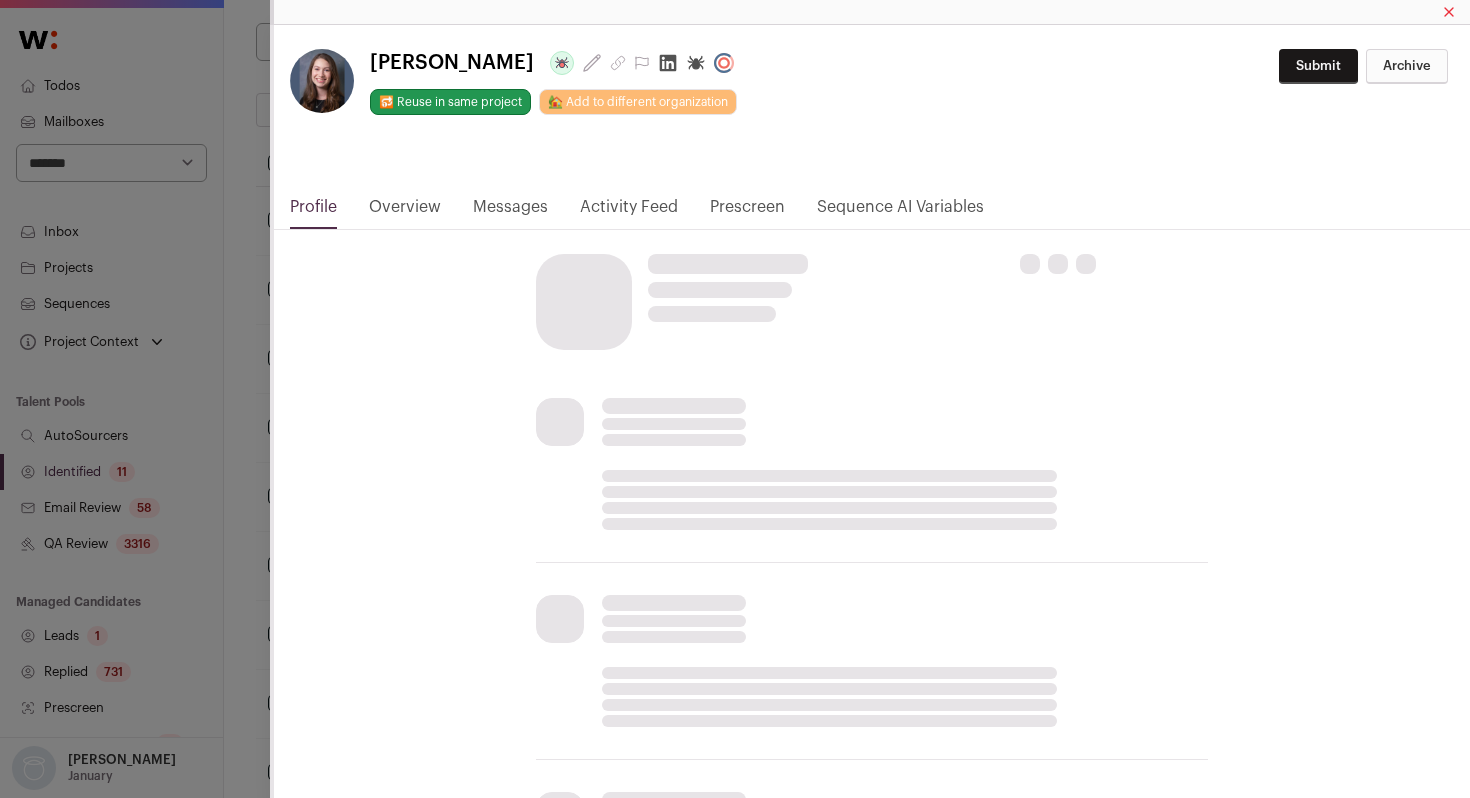 click on "**********" at bounding box center (735, 422) 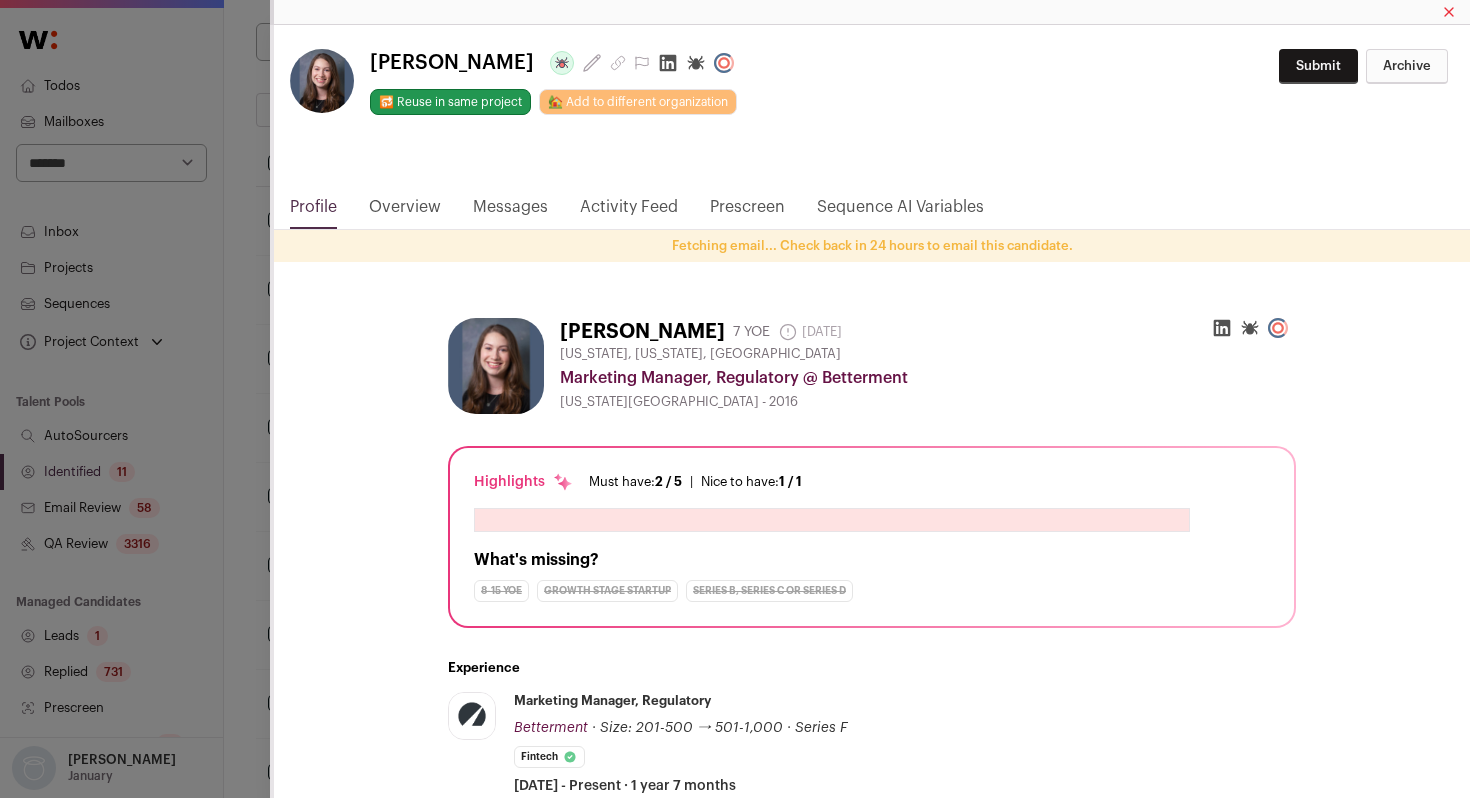 click 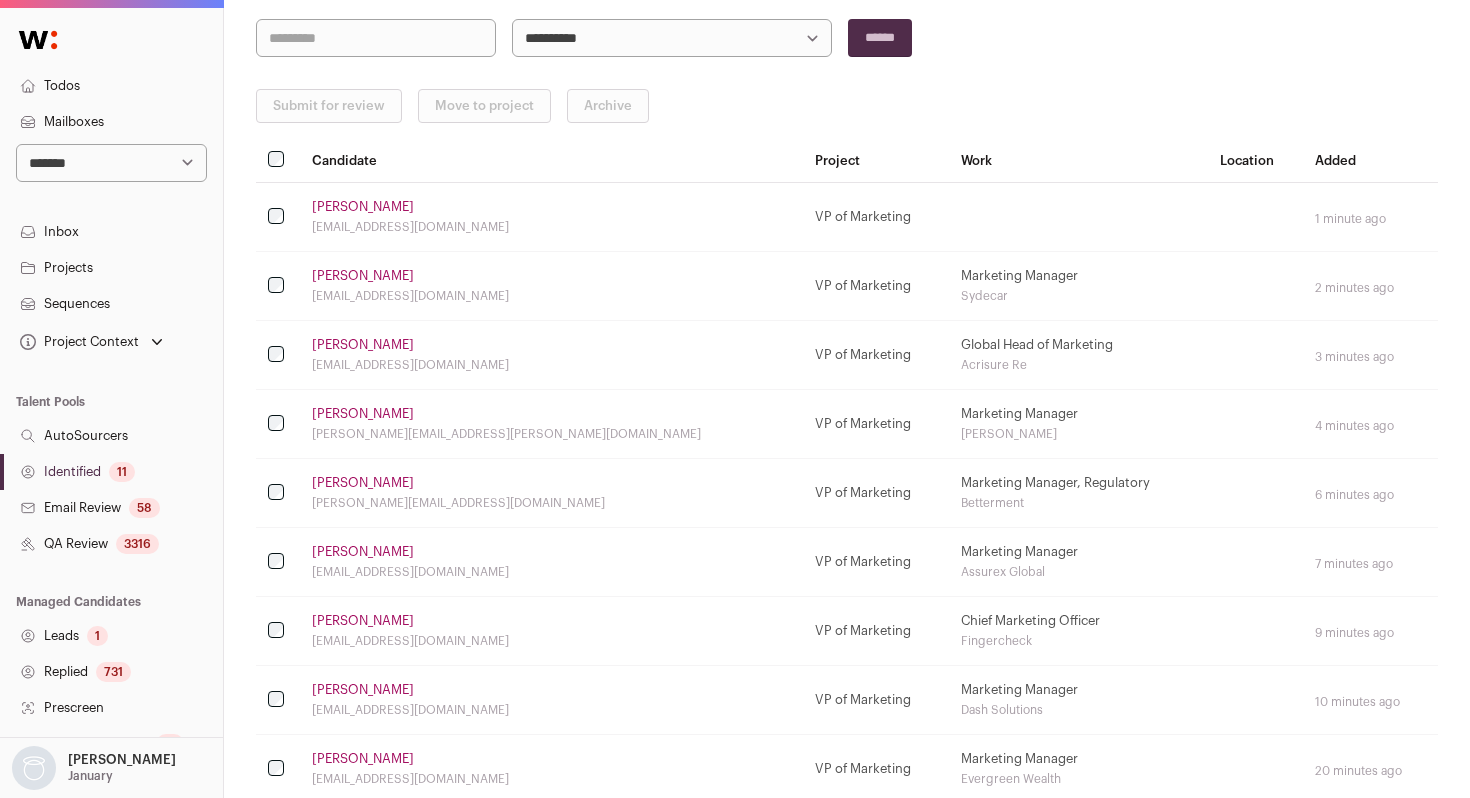 scroll, scrollTop: 0, scrollLeft: 0, axis: both 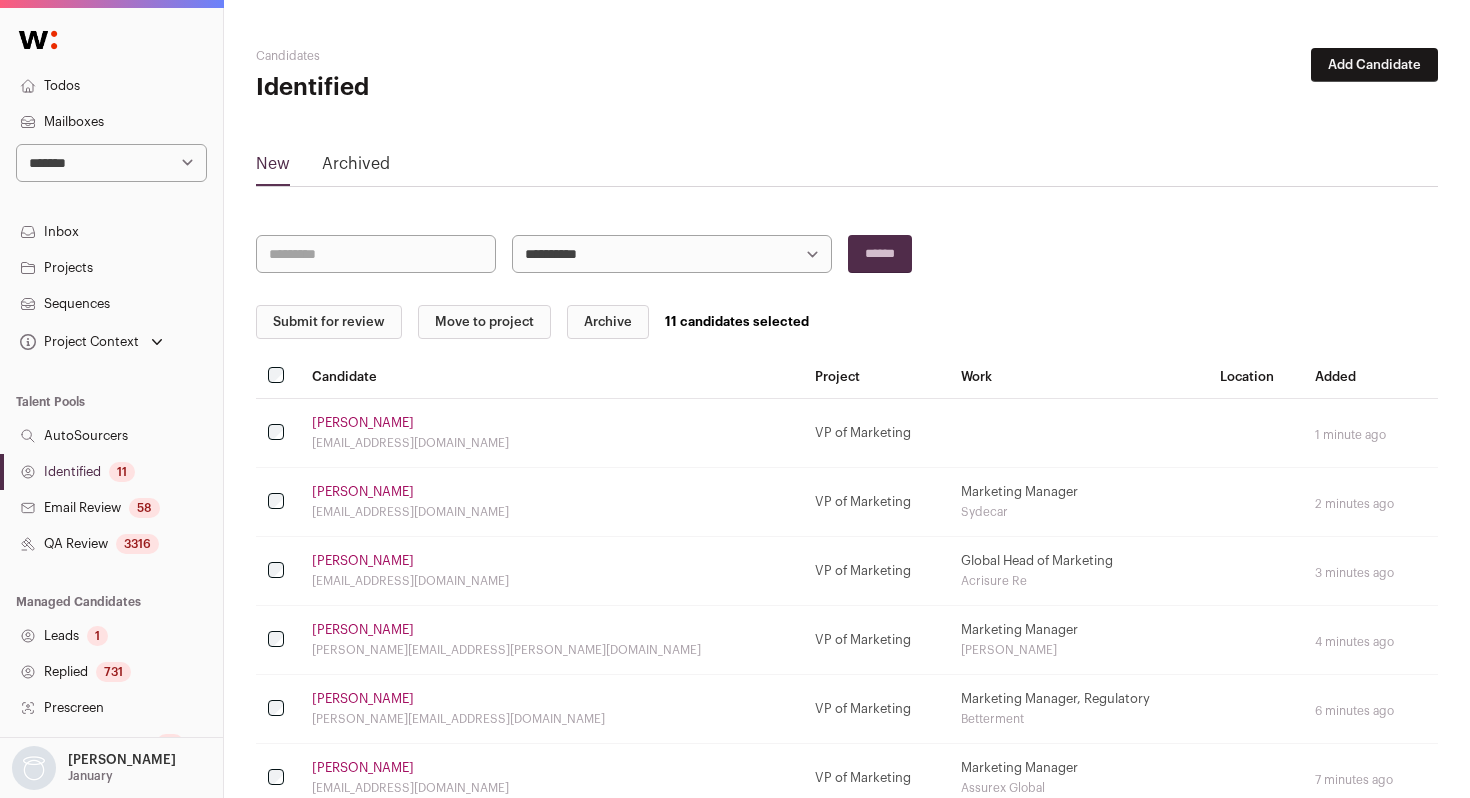 click on "Submit for review" at bounding box center (329, 322) 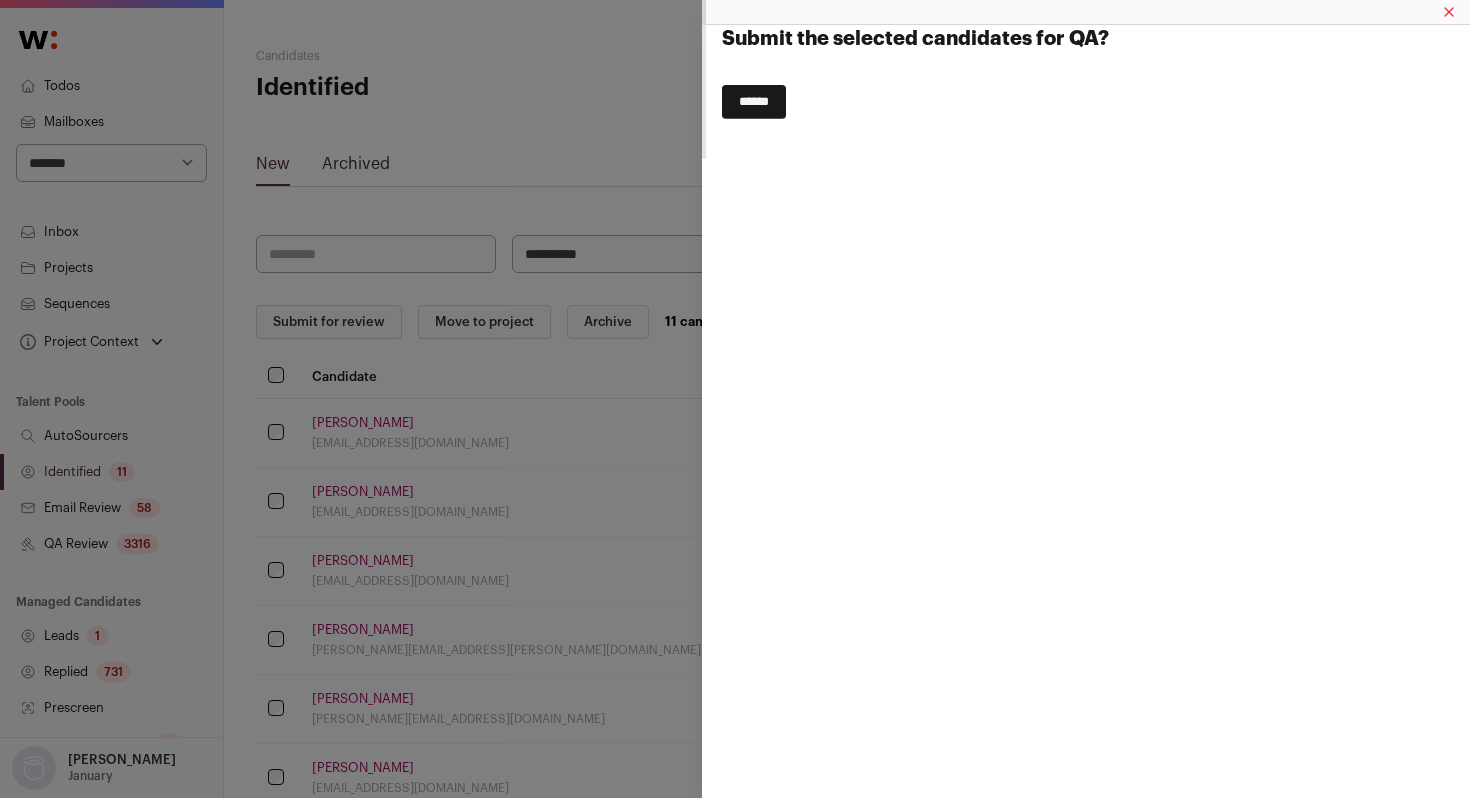 click on "******" at bounding box center [754, 102] 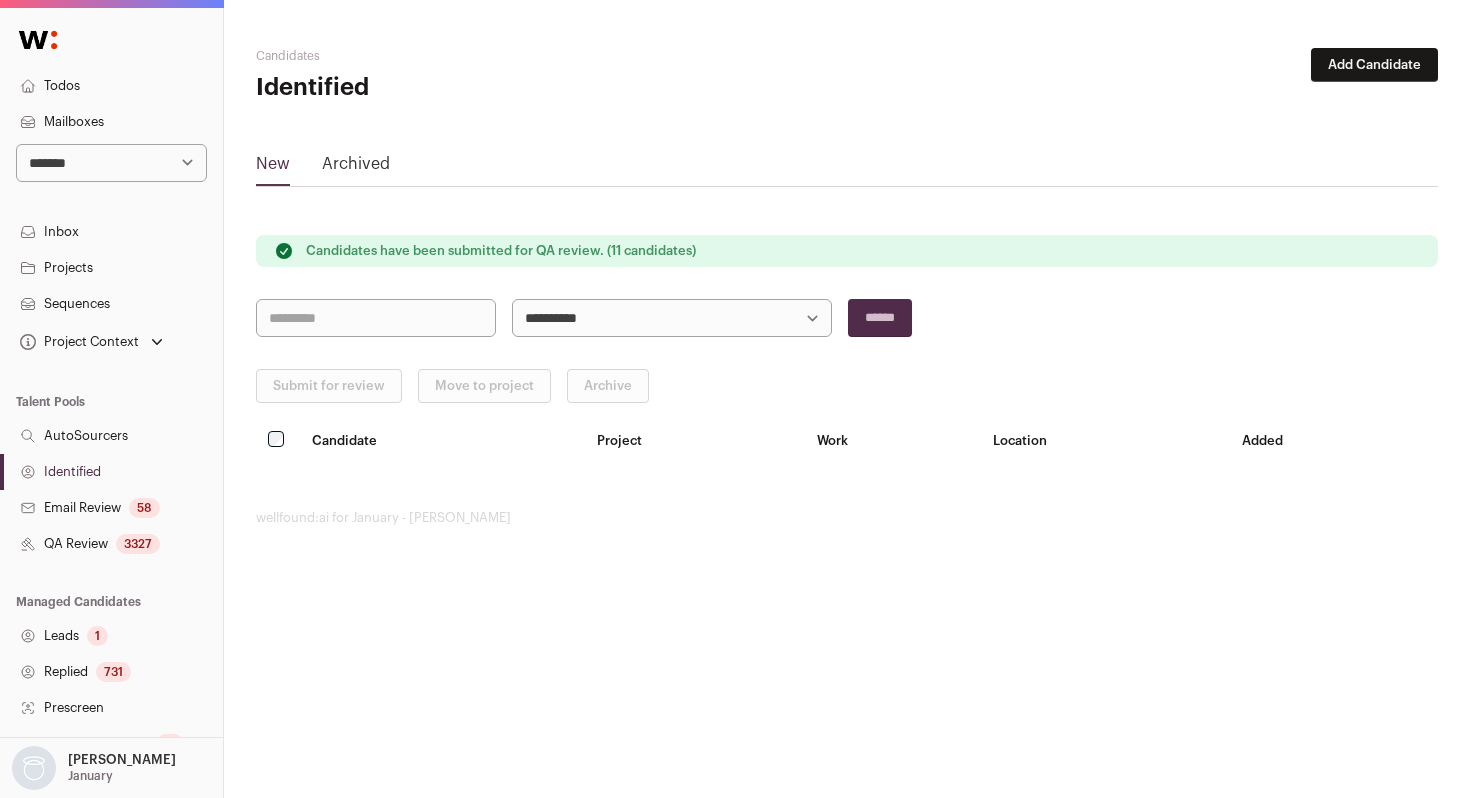 click on "**********" at bounding box center [111, 163] 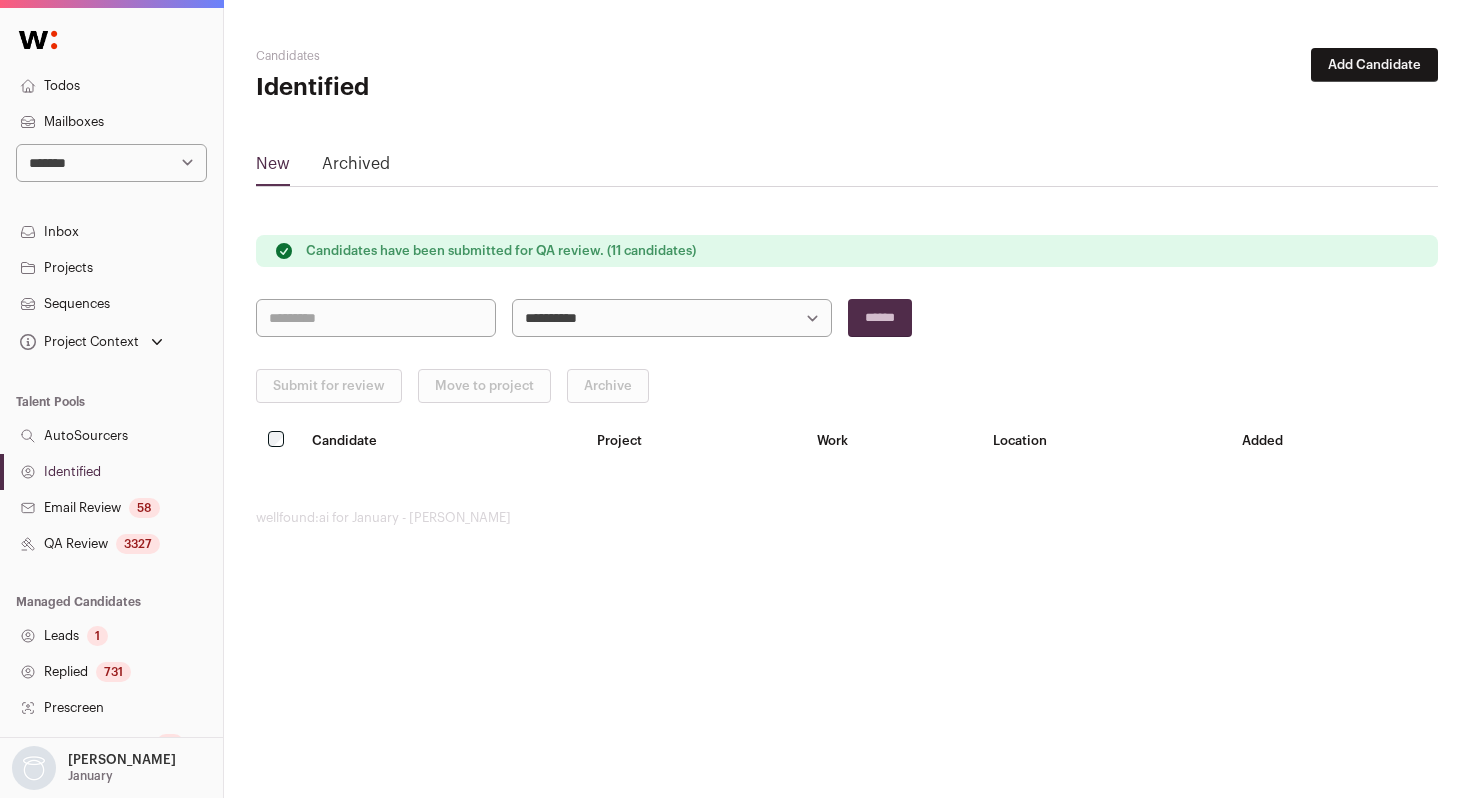 select on "***" 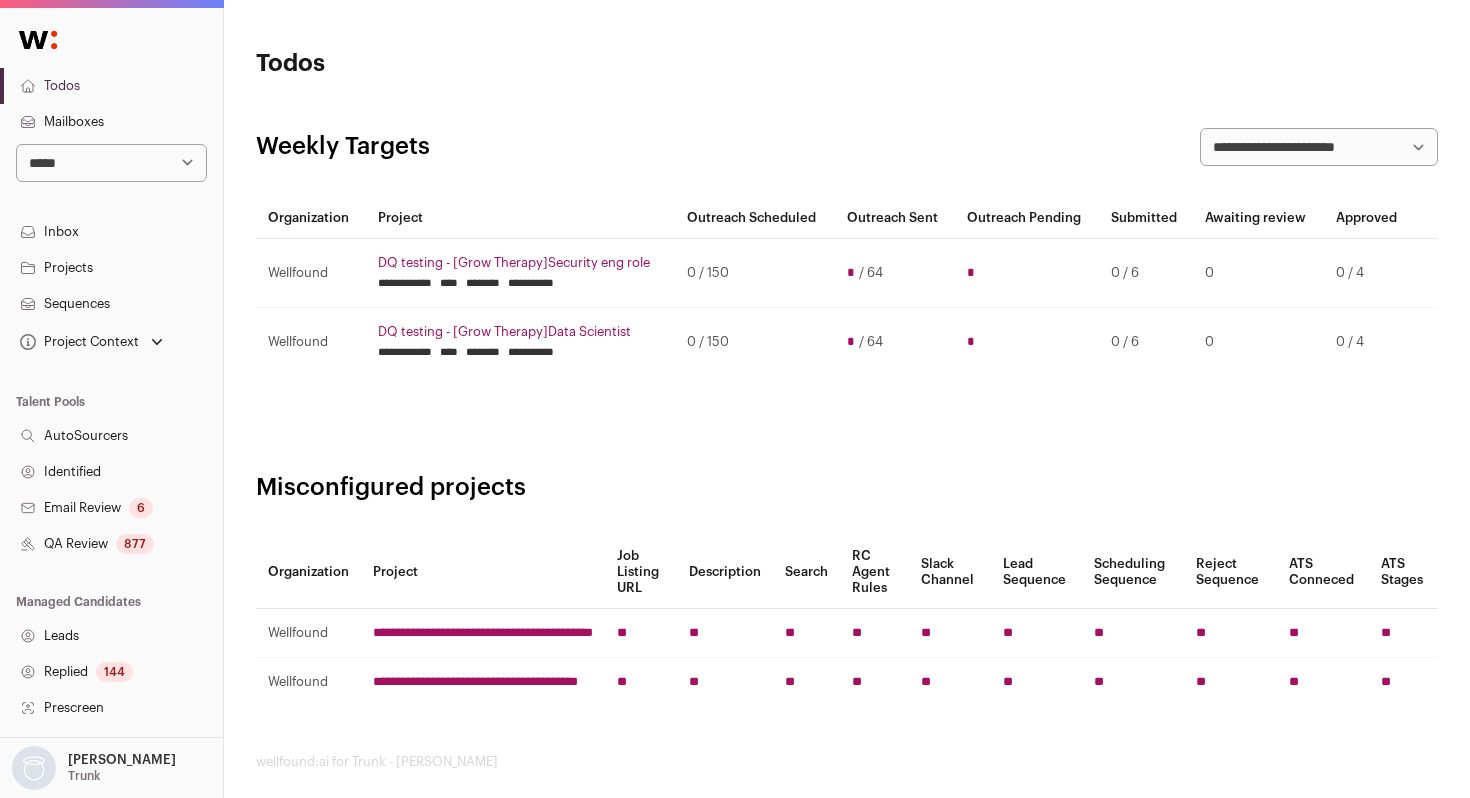 scroll, scrollTop: 0, scrollLeft: 0, axis: both 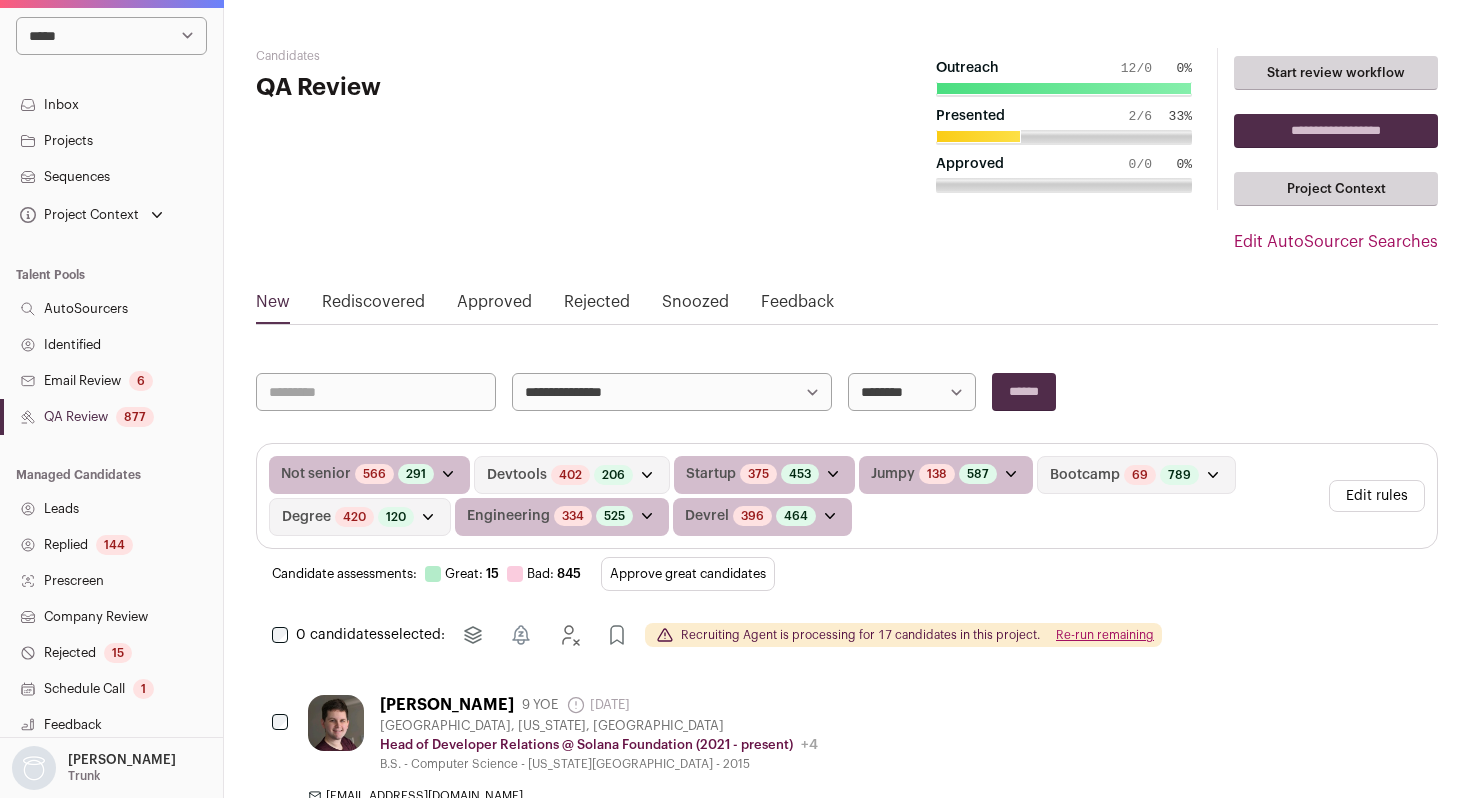 click on "Company Review" at bounding box center (111, 617) 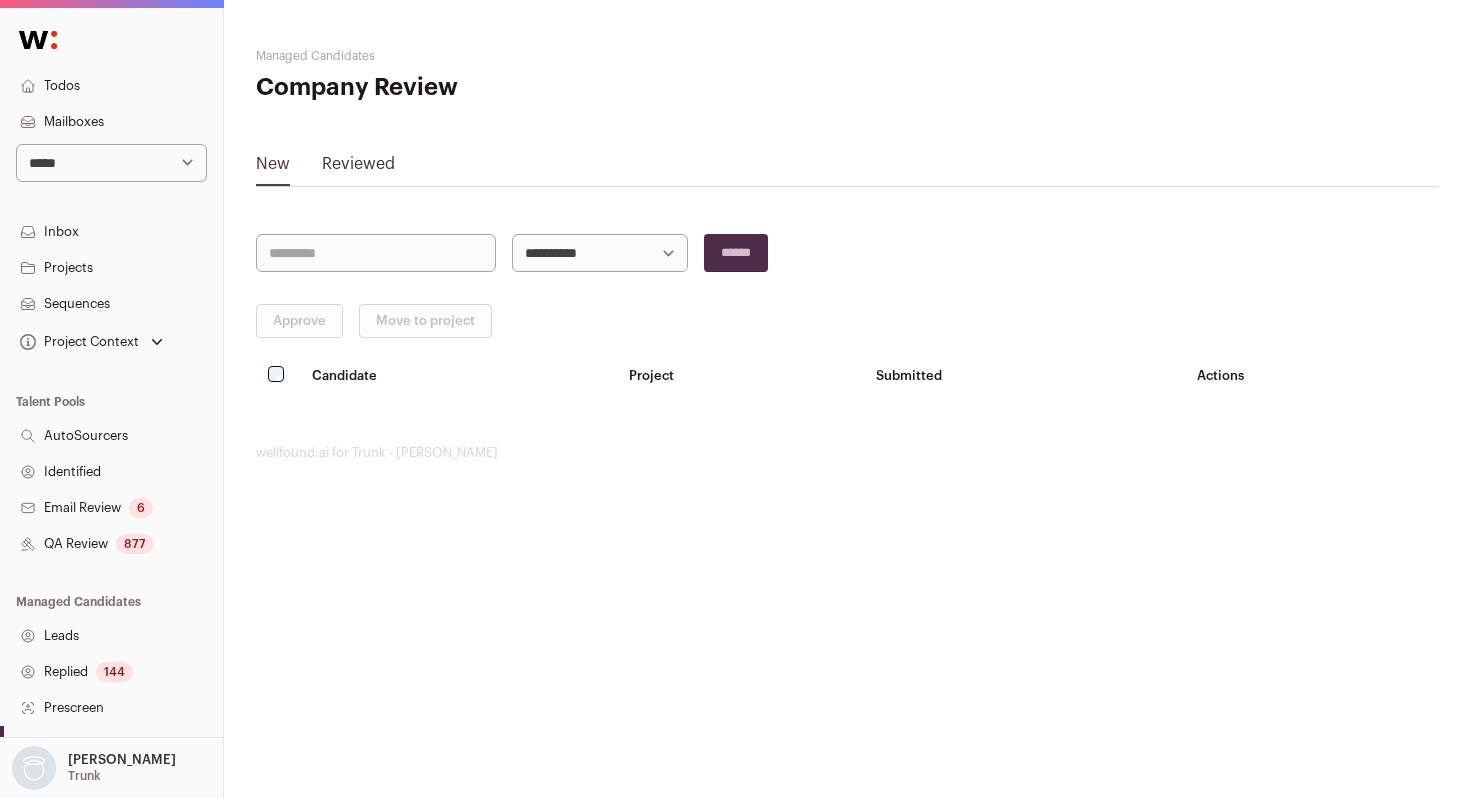 click on "Reviewed" at bounding box center (358, 168) 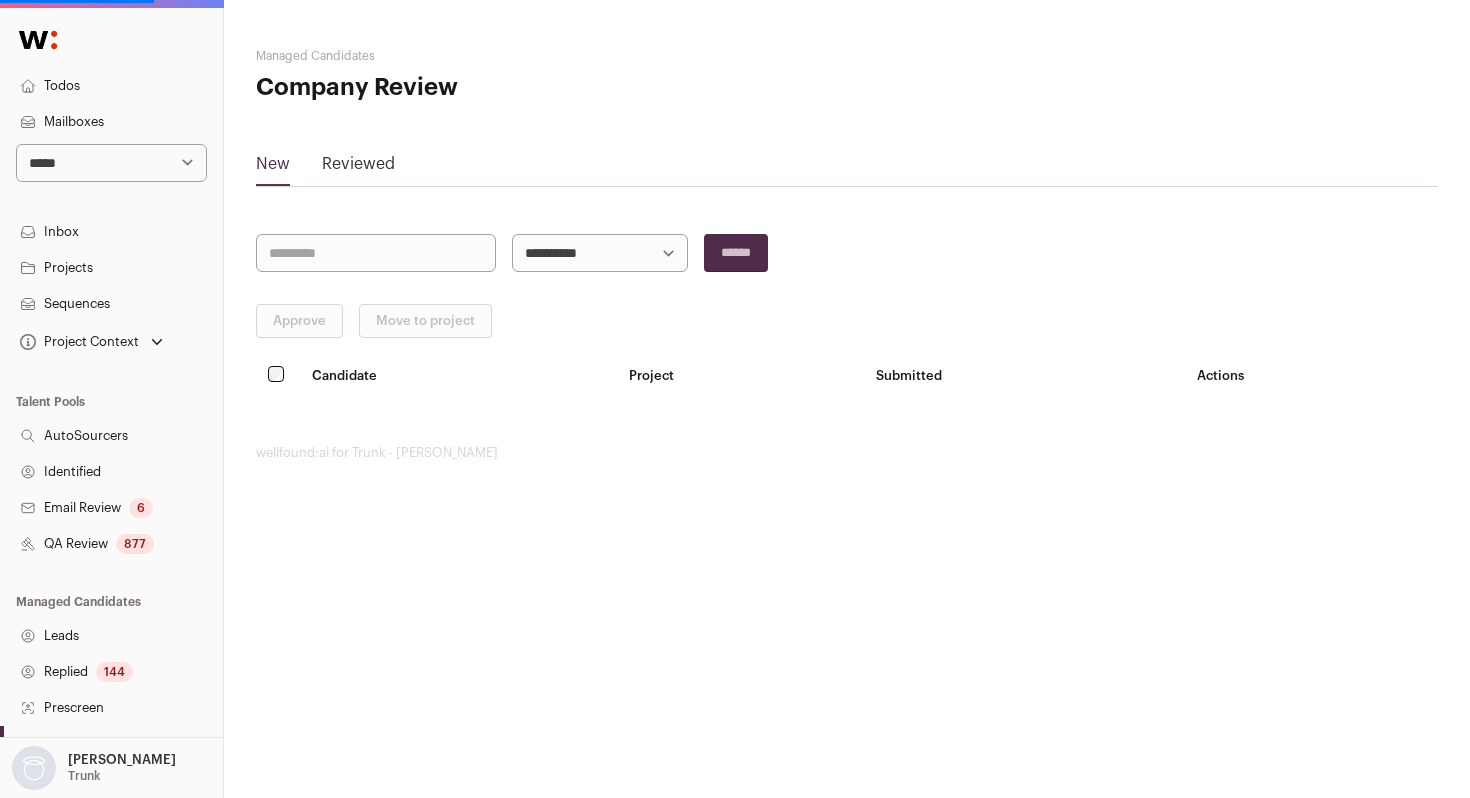 click on "Reviewed" at bounding box center [358, 168] 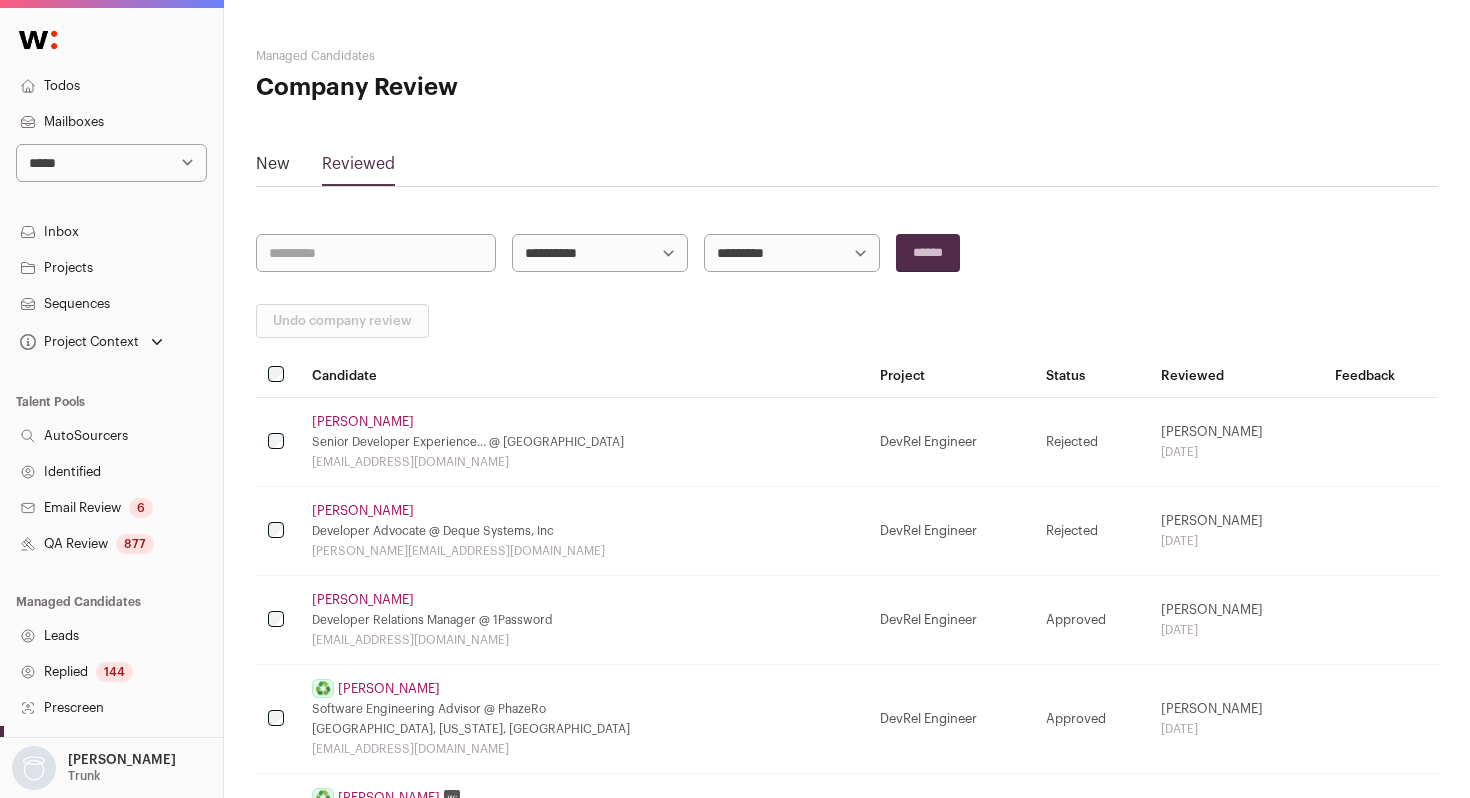 click on "[PERSON_NAME]
Senior Developer Experience... @
[GEOGRAPHIC_DATA]
[EMAIL_ADDRESS][DOMAIN_NAME]" at bounding box center [584, 442] 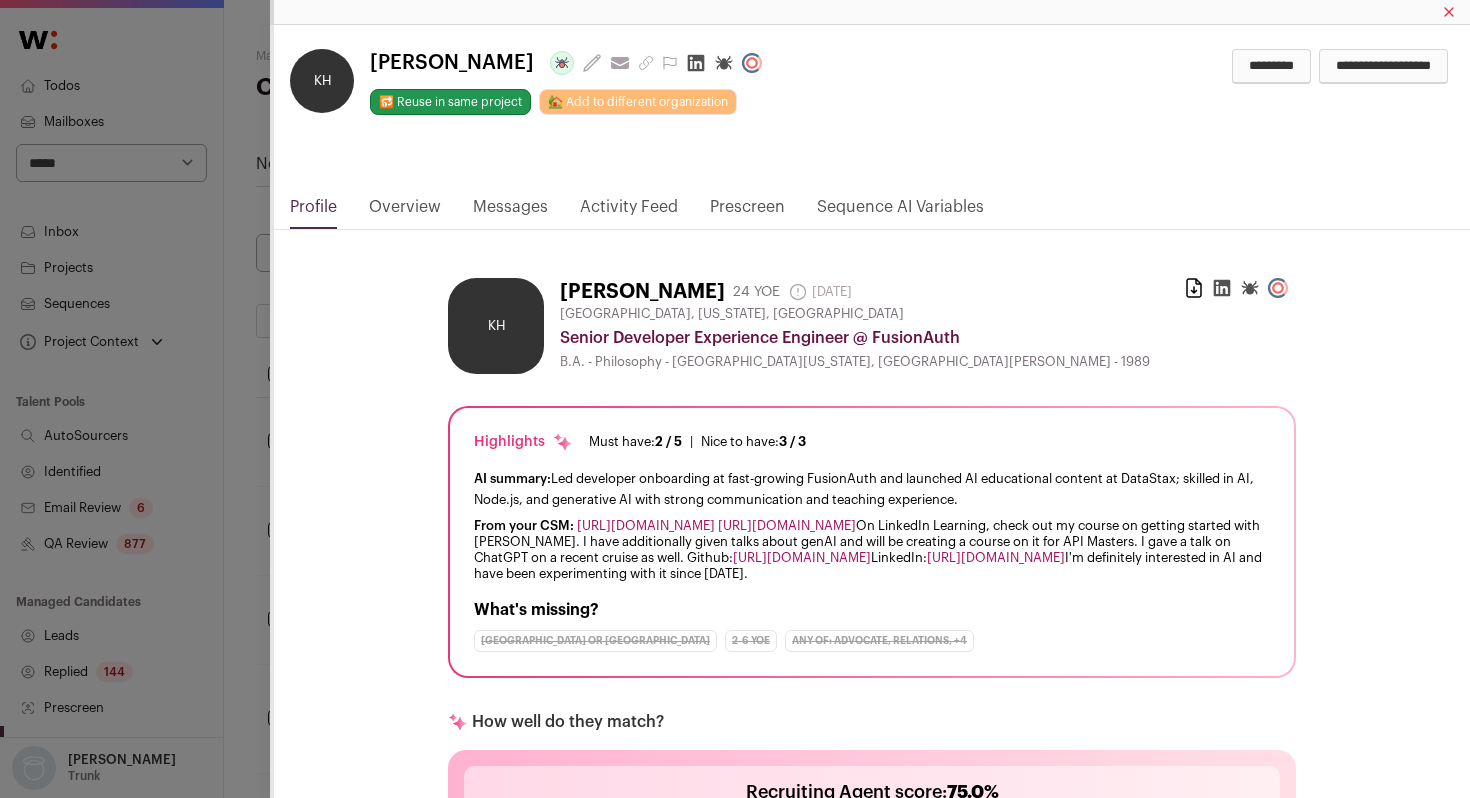 click on "**********" at bounding box center [735, 2733] 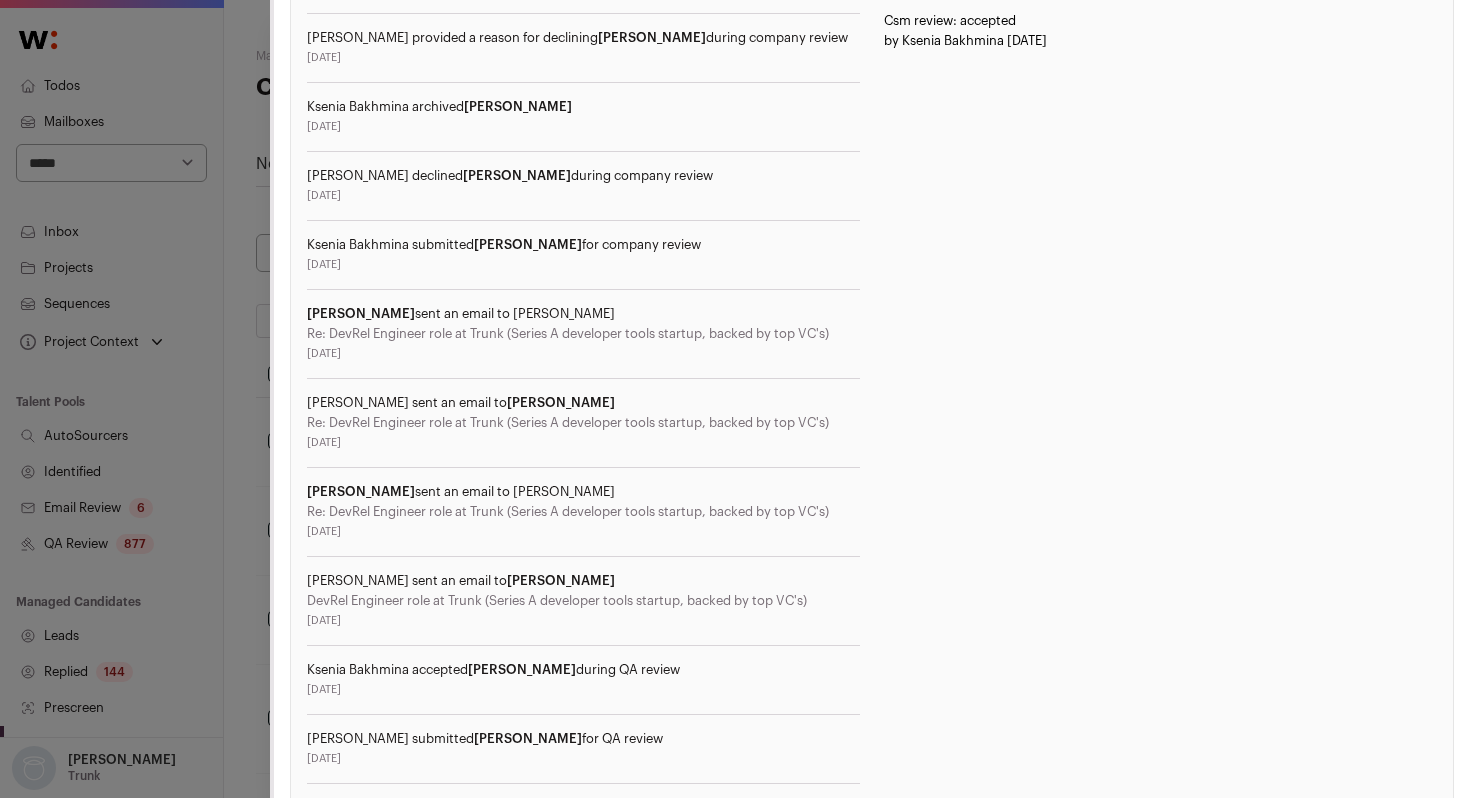 scroll, scrollTop: 0, scrollLeft: 0, axis: both 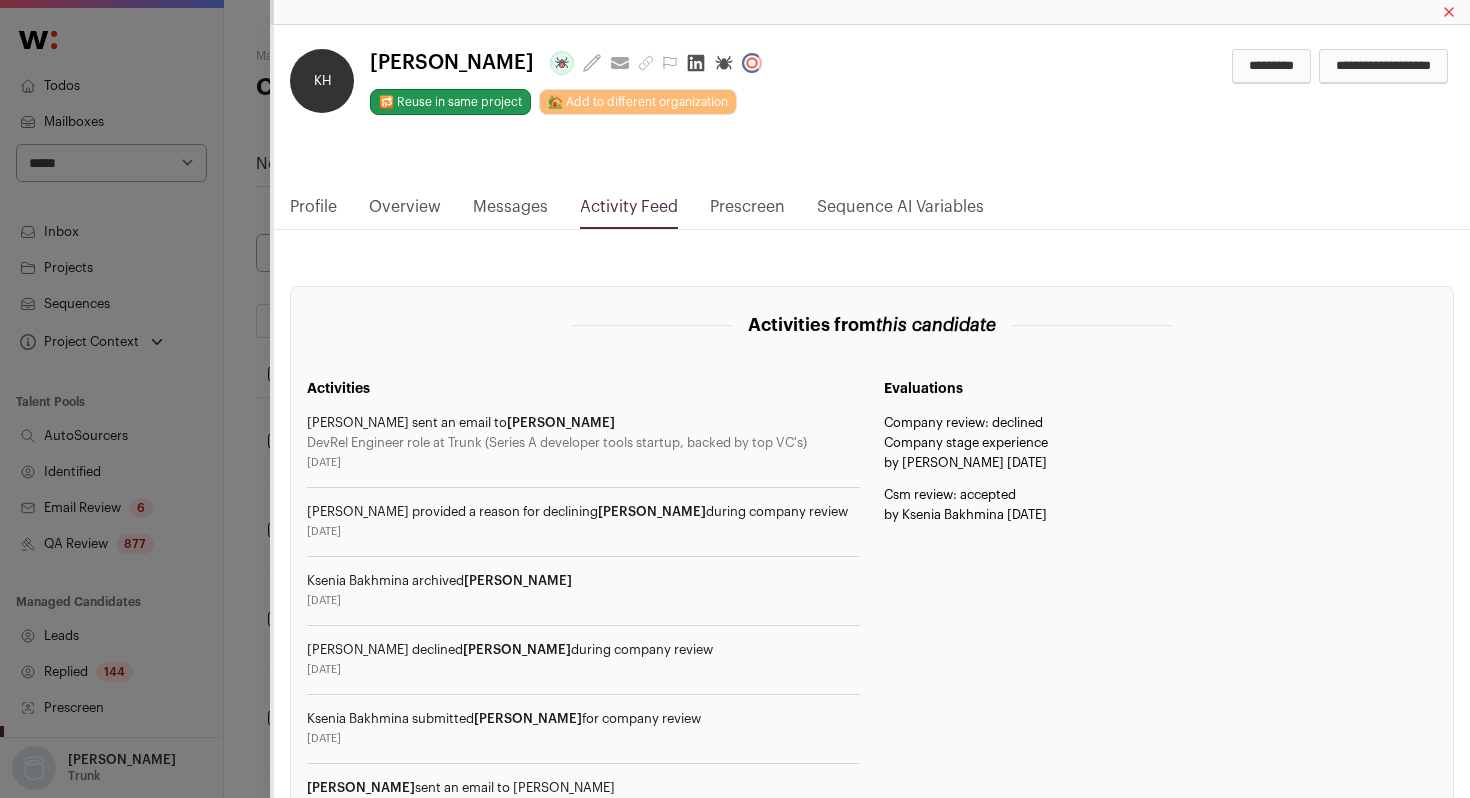 click on "Profile" at bounding box center [313, 212] 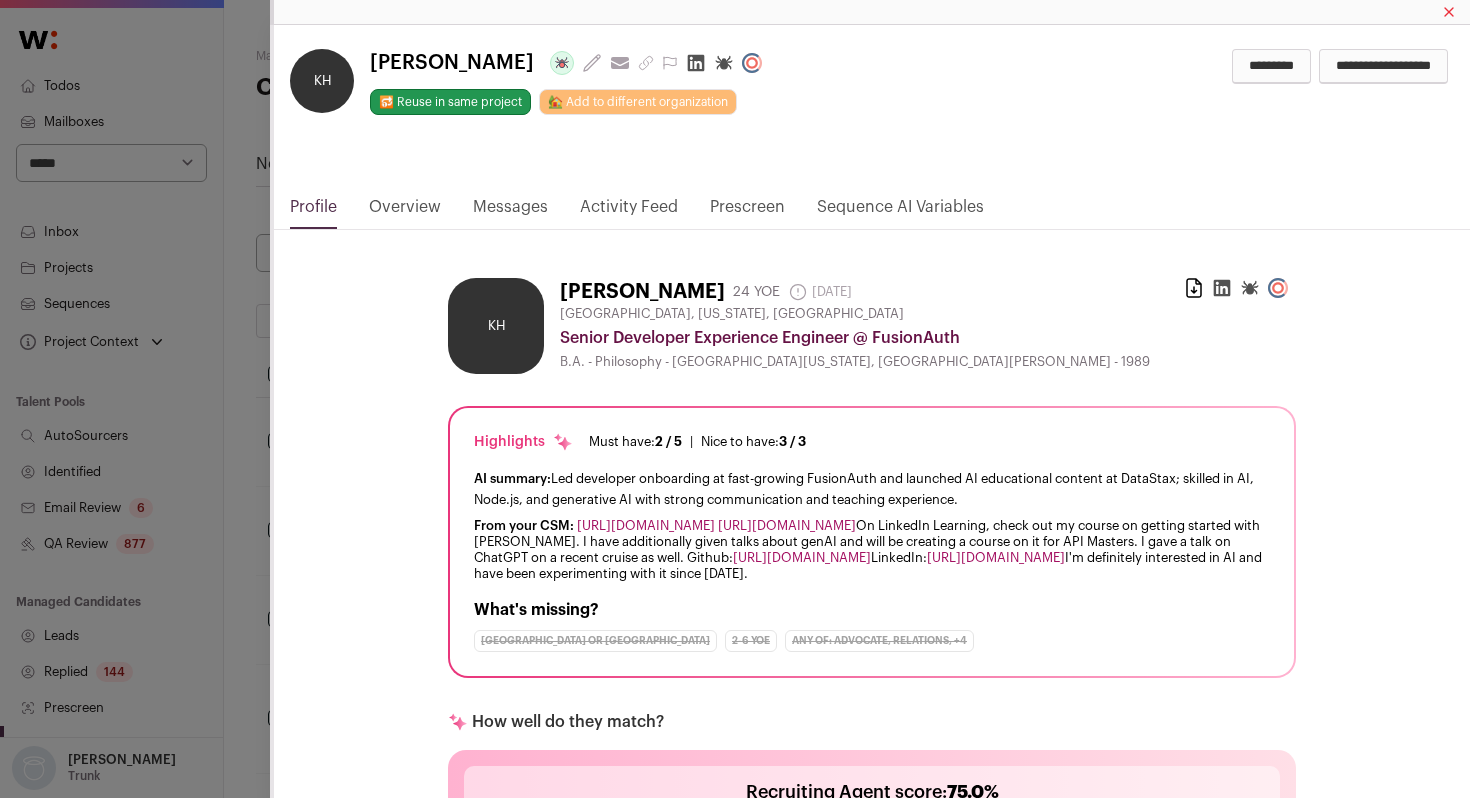 click on "Activity Feed" at bounding box center [629, 212] 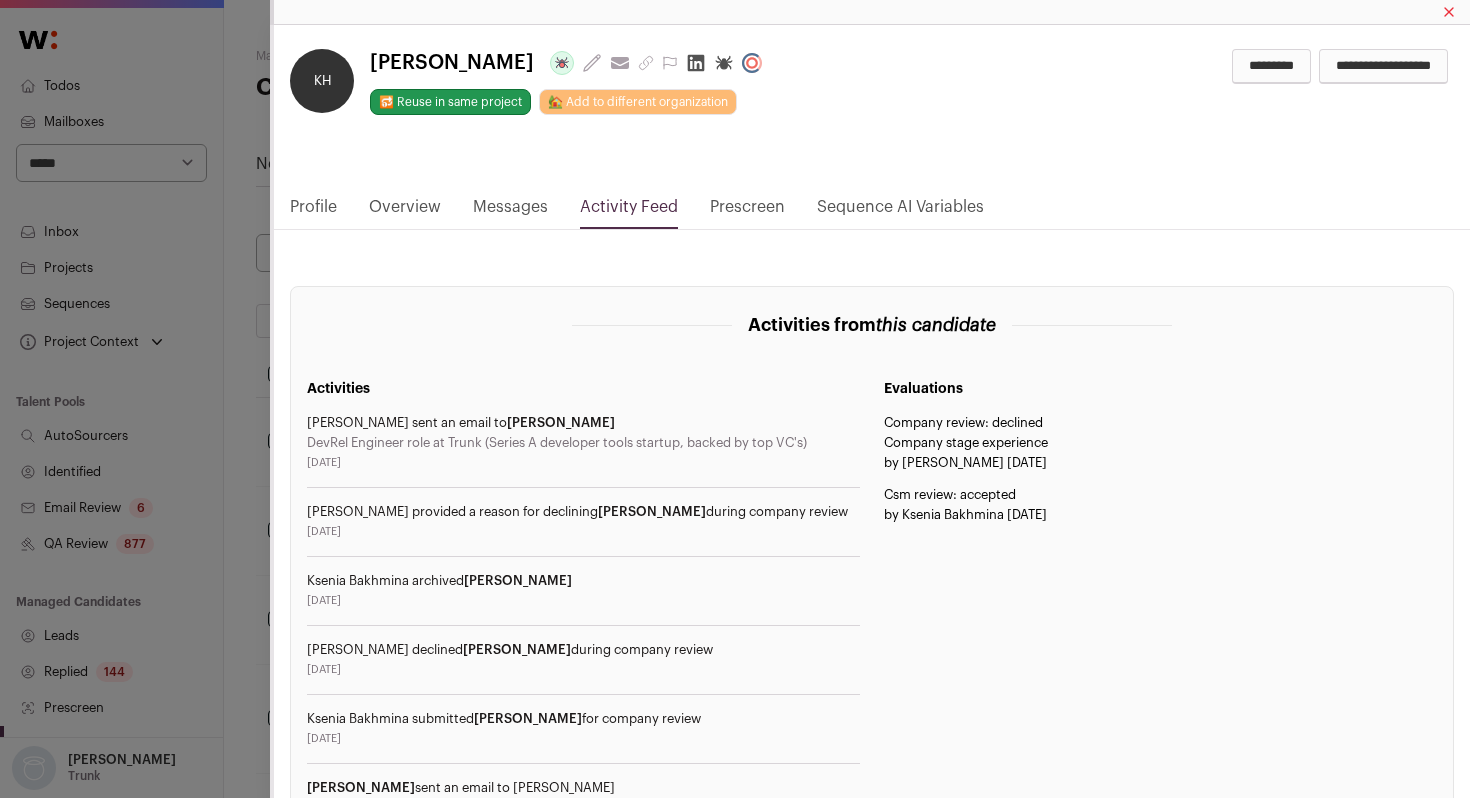 click on "Profile" at bounding box center [313, 212] 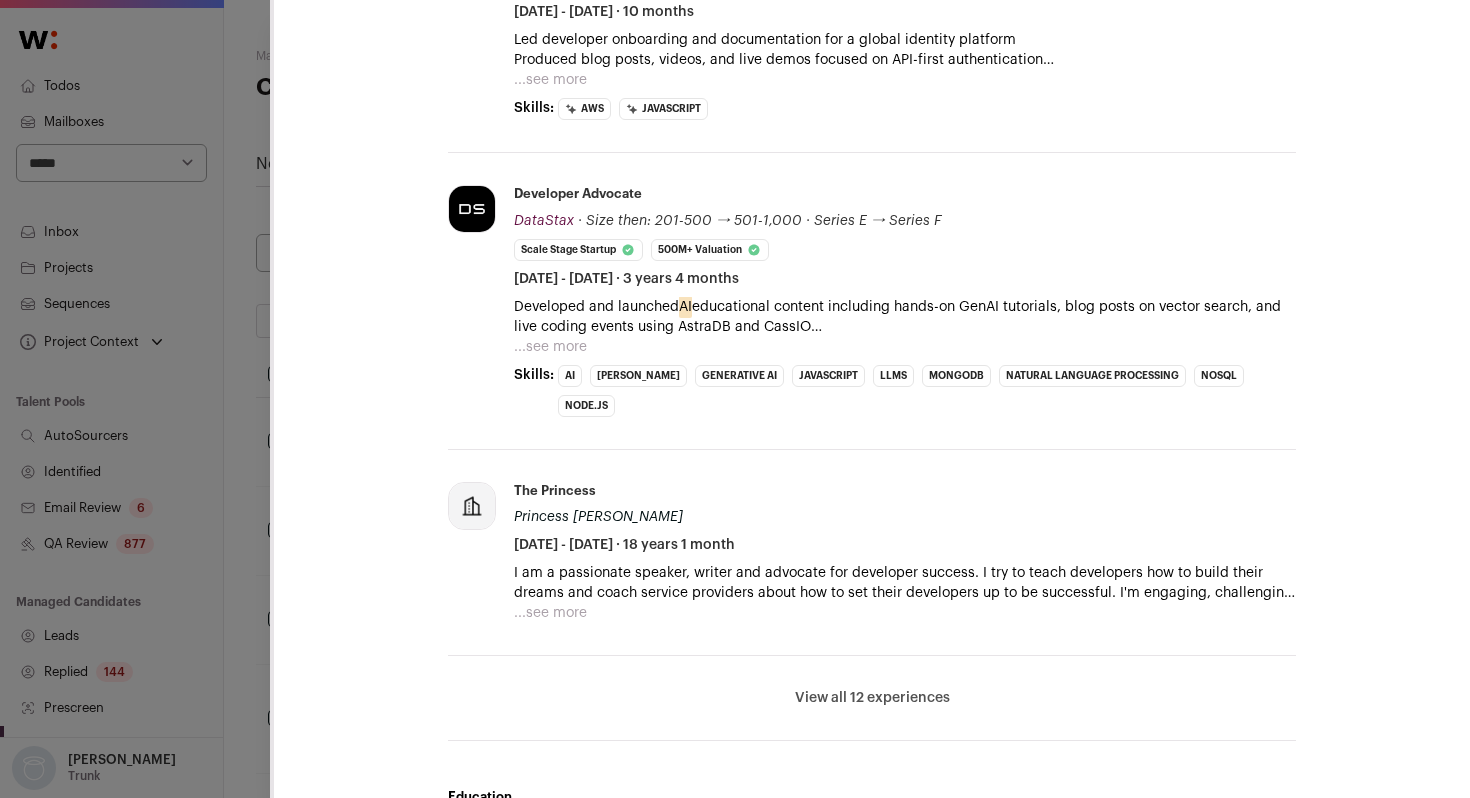 scroll, scrollTop: 1294, scrollLeft: 0, axis: vertical 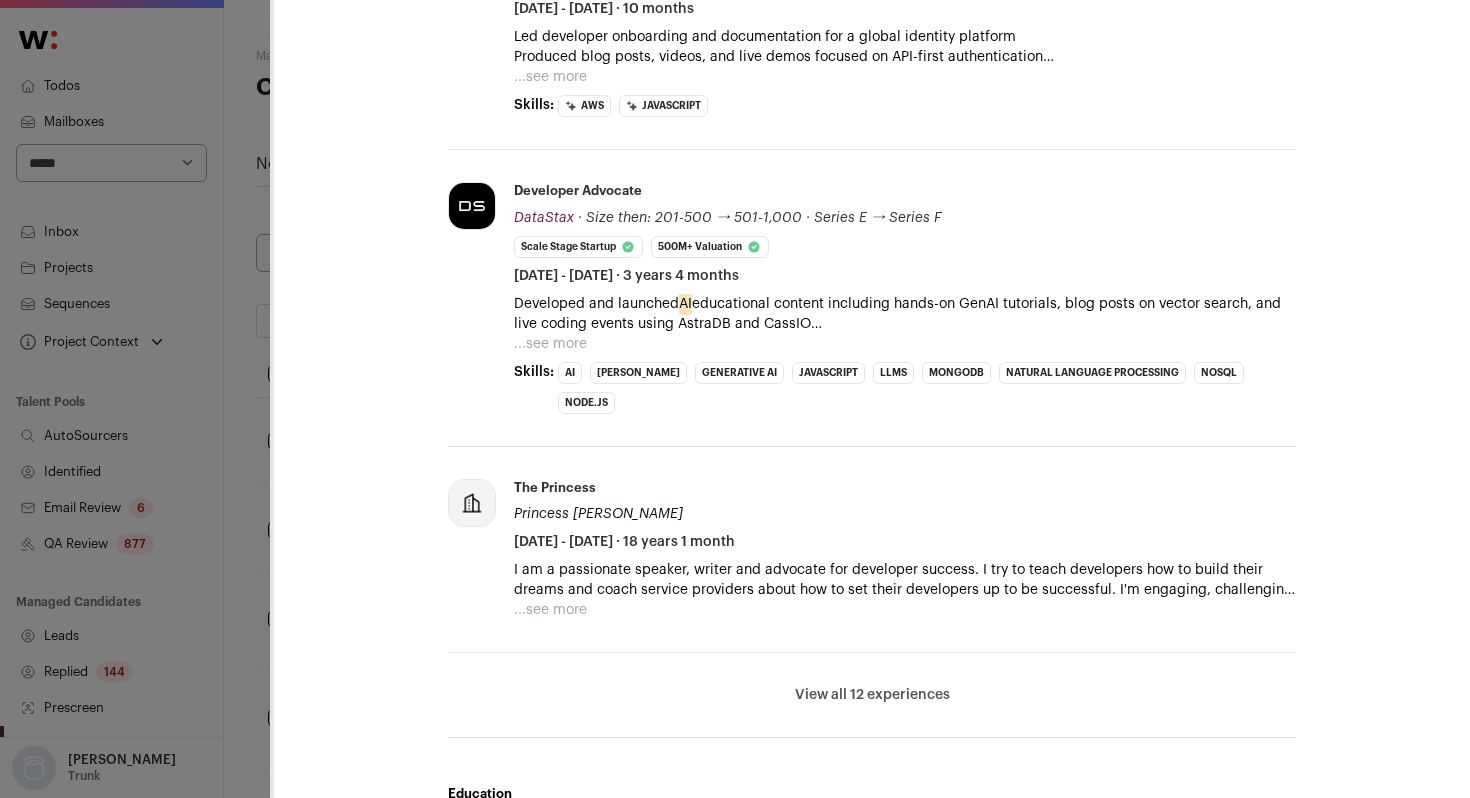 click on "KH
[PERSON_NAME]
Last update:  [DATE]
View most recent conversation in Front
🔂 Reuse in same project
🏡 Add to different organization" at bounding box center (735, 399) 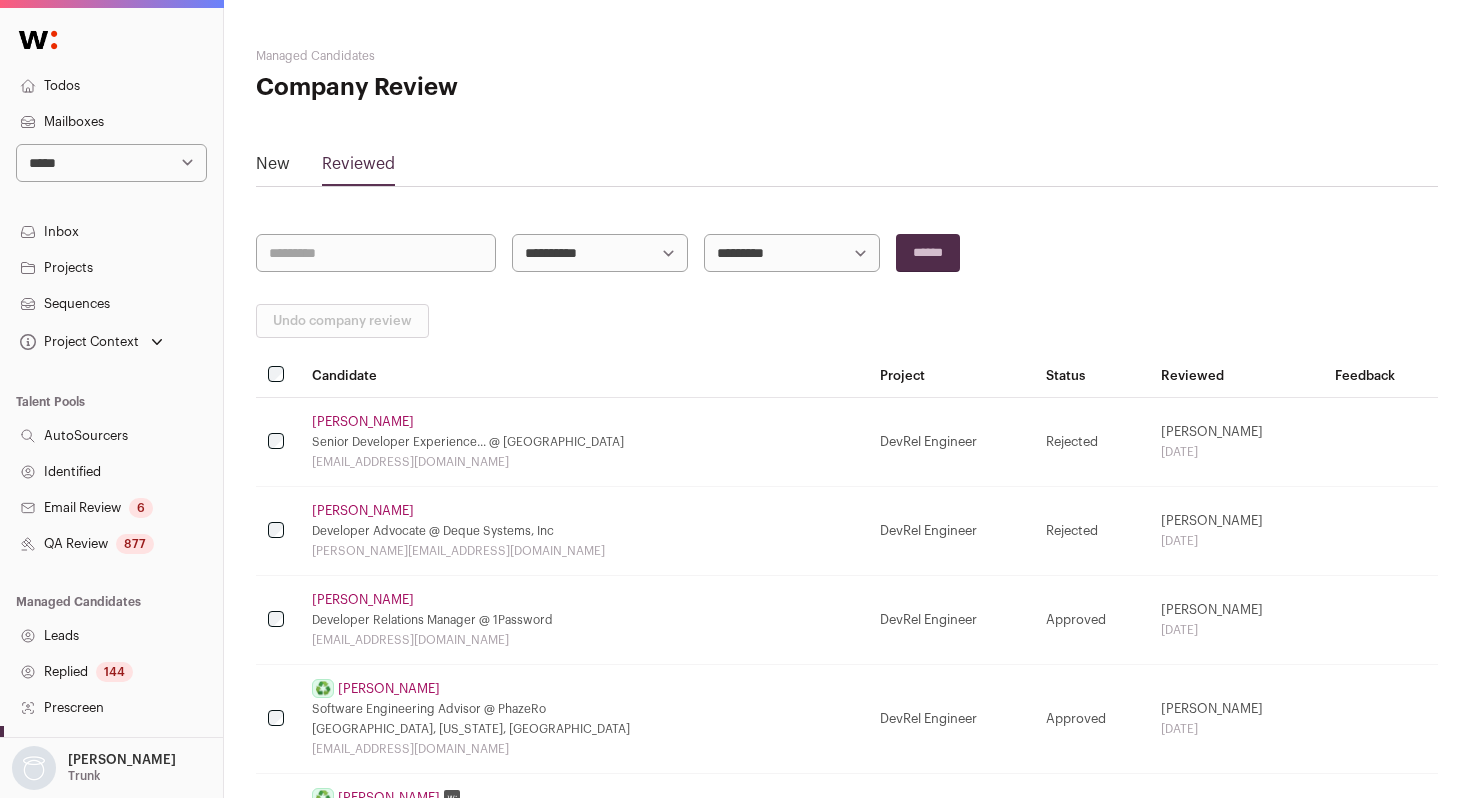 click on "[PERSON_NAME]" at bounding box center (363, 511) 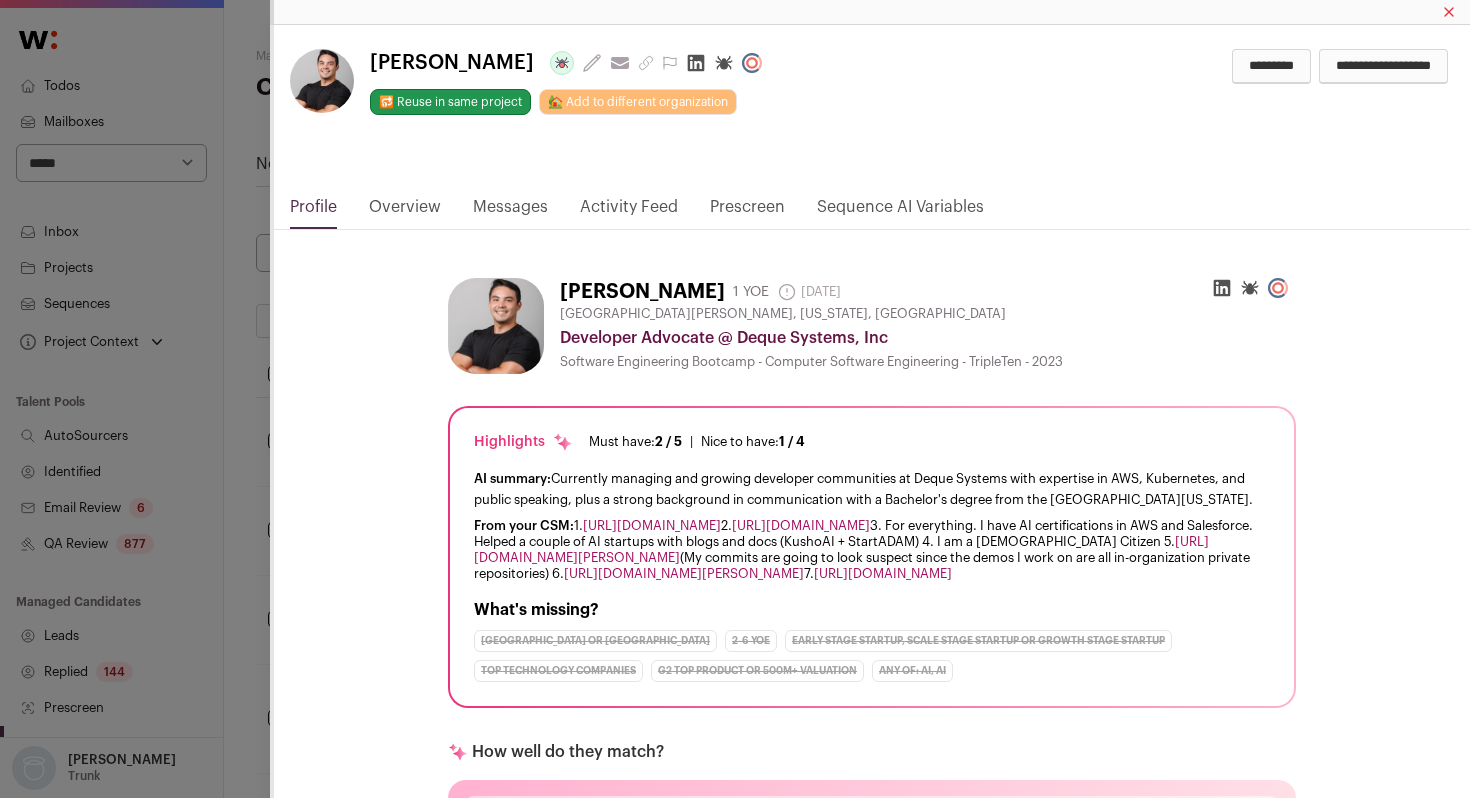 click on "Activity Feed" at bounding box center [629, 212] 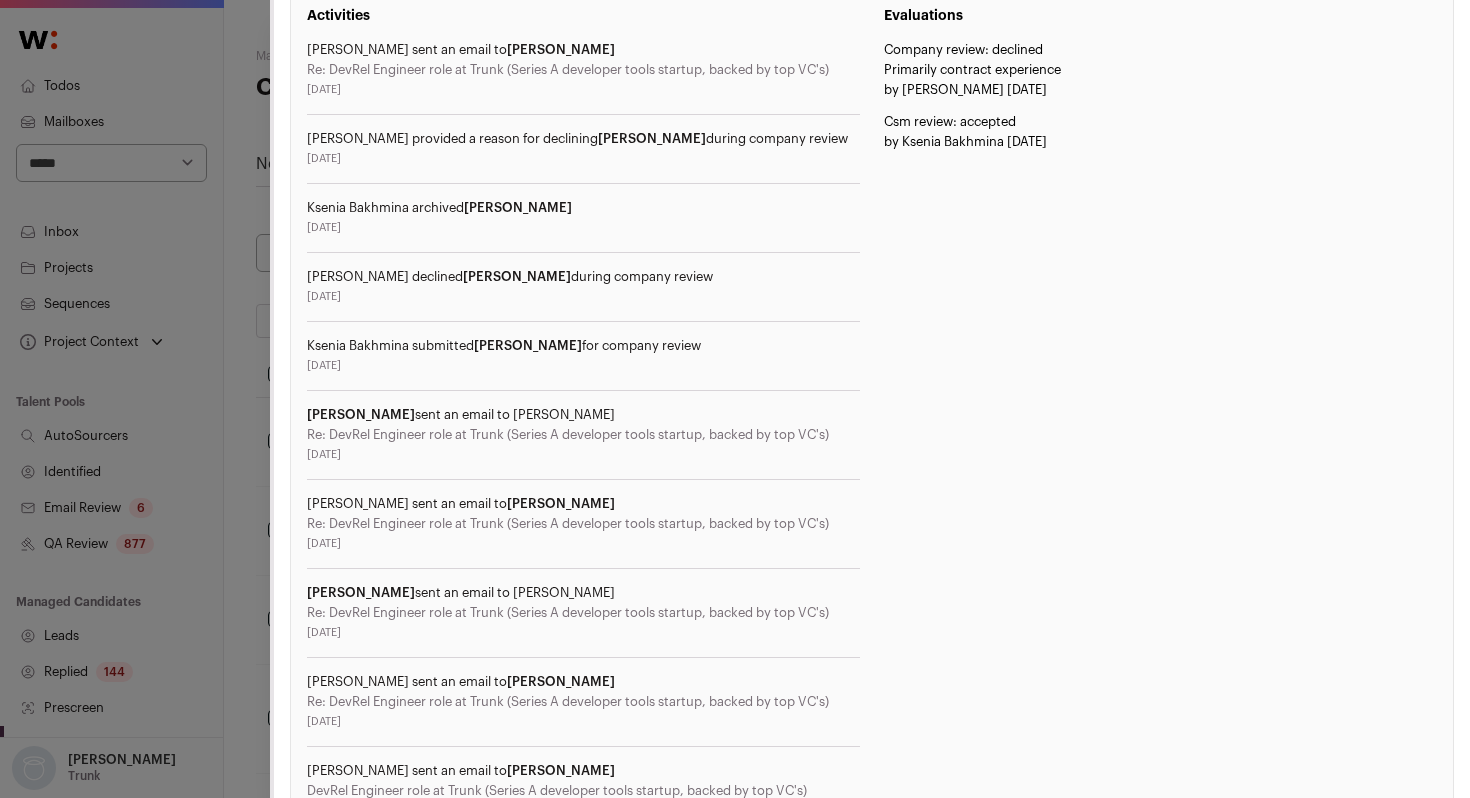 scroll, scrollTop: 0, scrollLeft: 0, axis: both 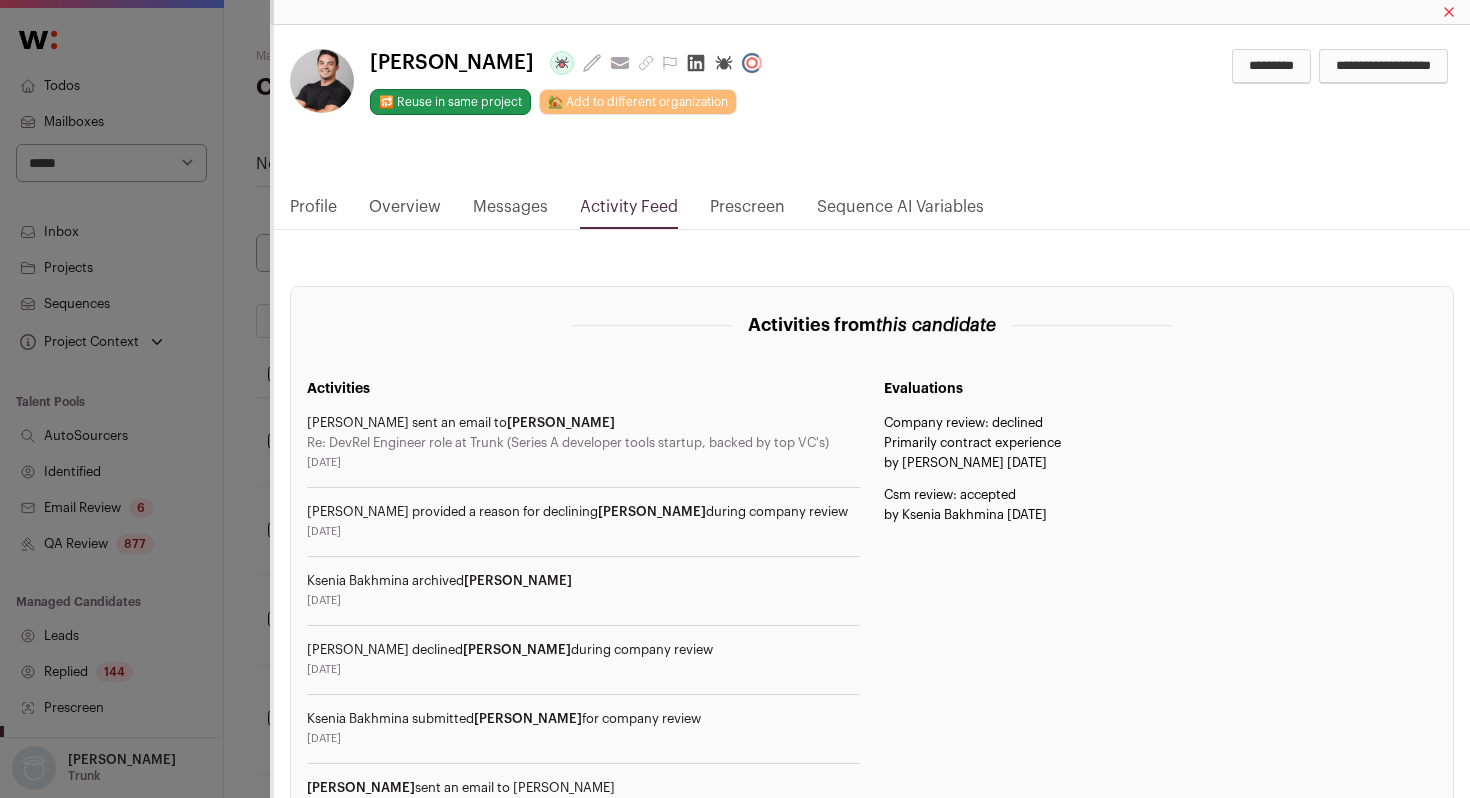 click on "Profile" at bounding box center (313, 212) 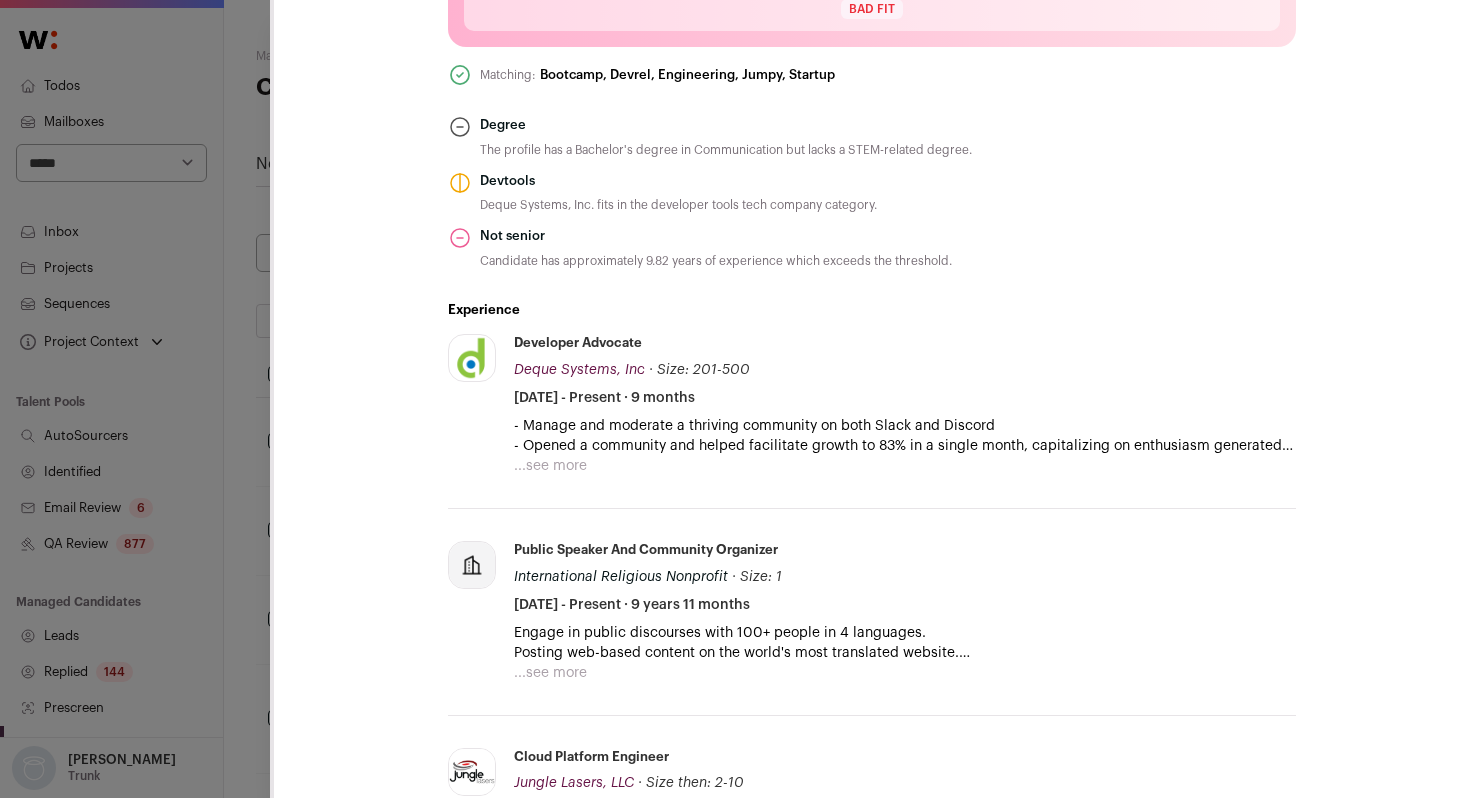 scroll, scrollTop: 887, scrollLeft: 0, axis: vertical 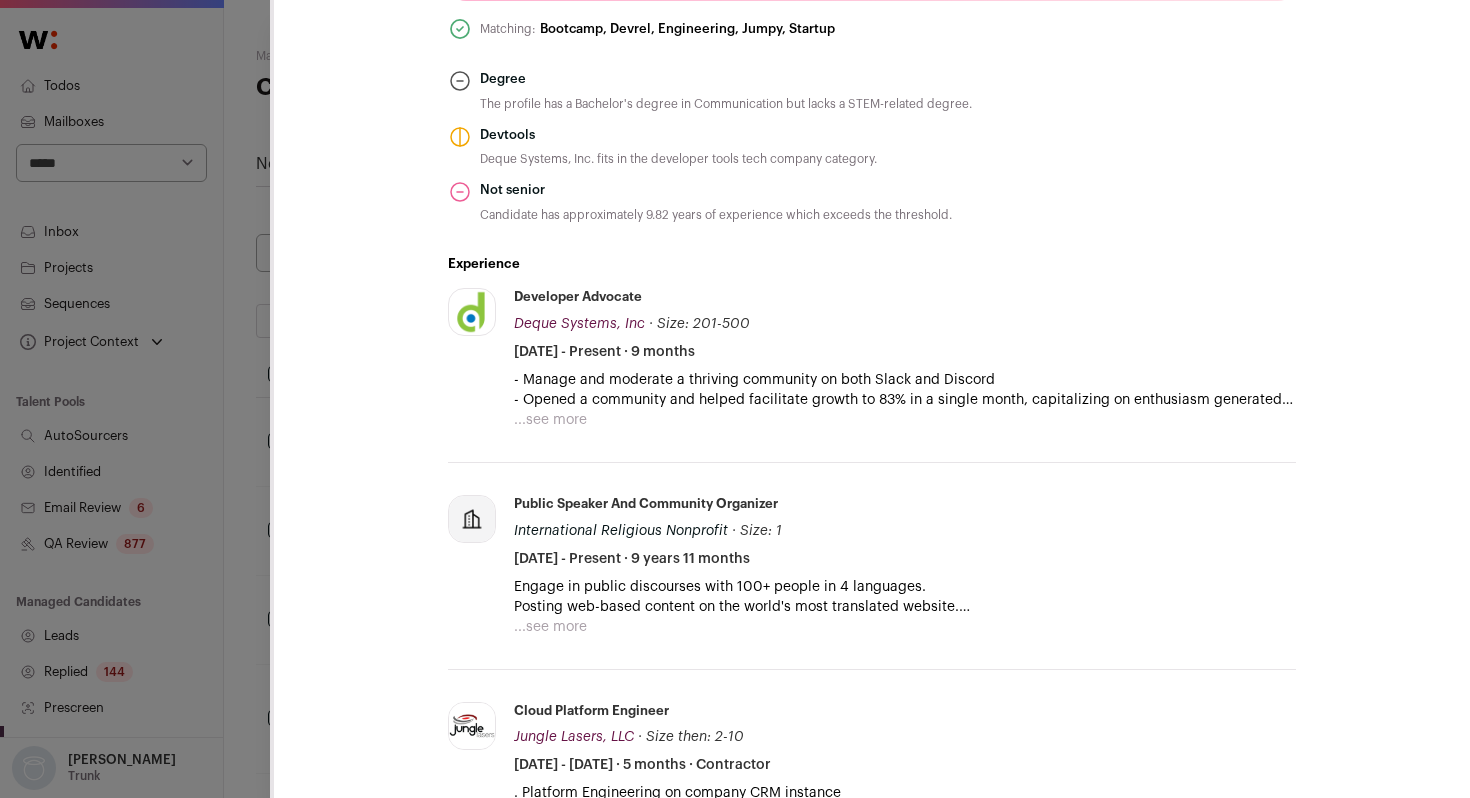 click on "[PERSON_NAME]
Last update:  [DATE]
View most recent conversation in Front
🔂 Reuse in same project
🏡 Add to different organization
*********" at bounding box center [735, 399] 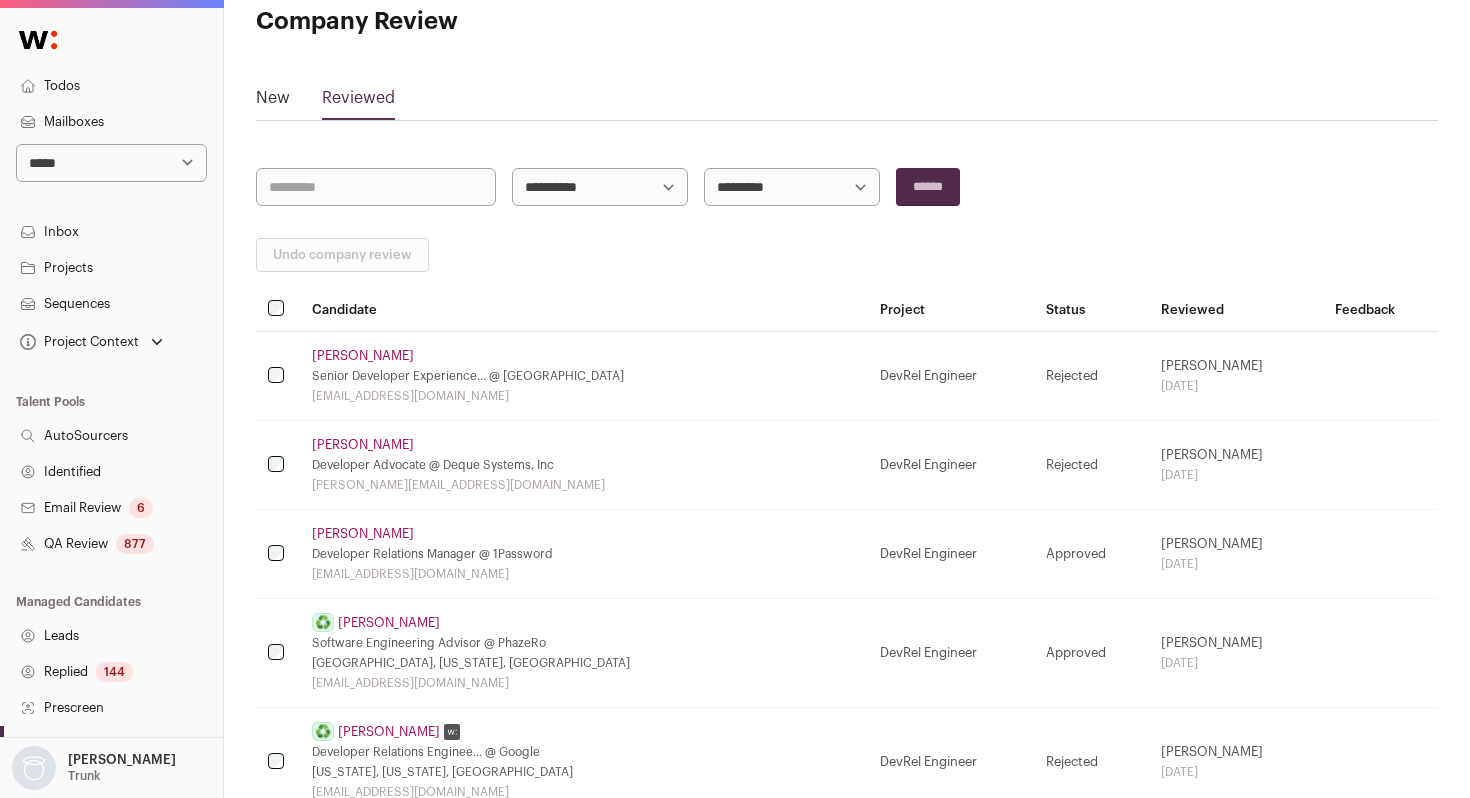scroll, scrollTop: 68, scrollLeft: 0, axis: vertical 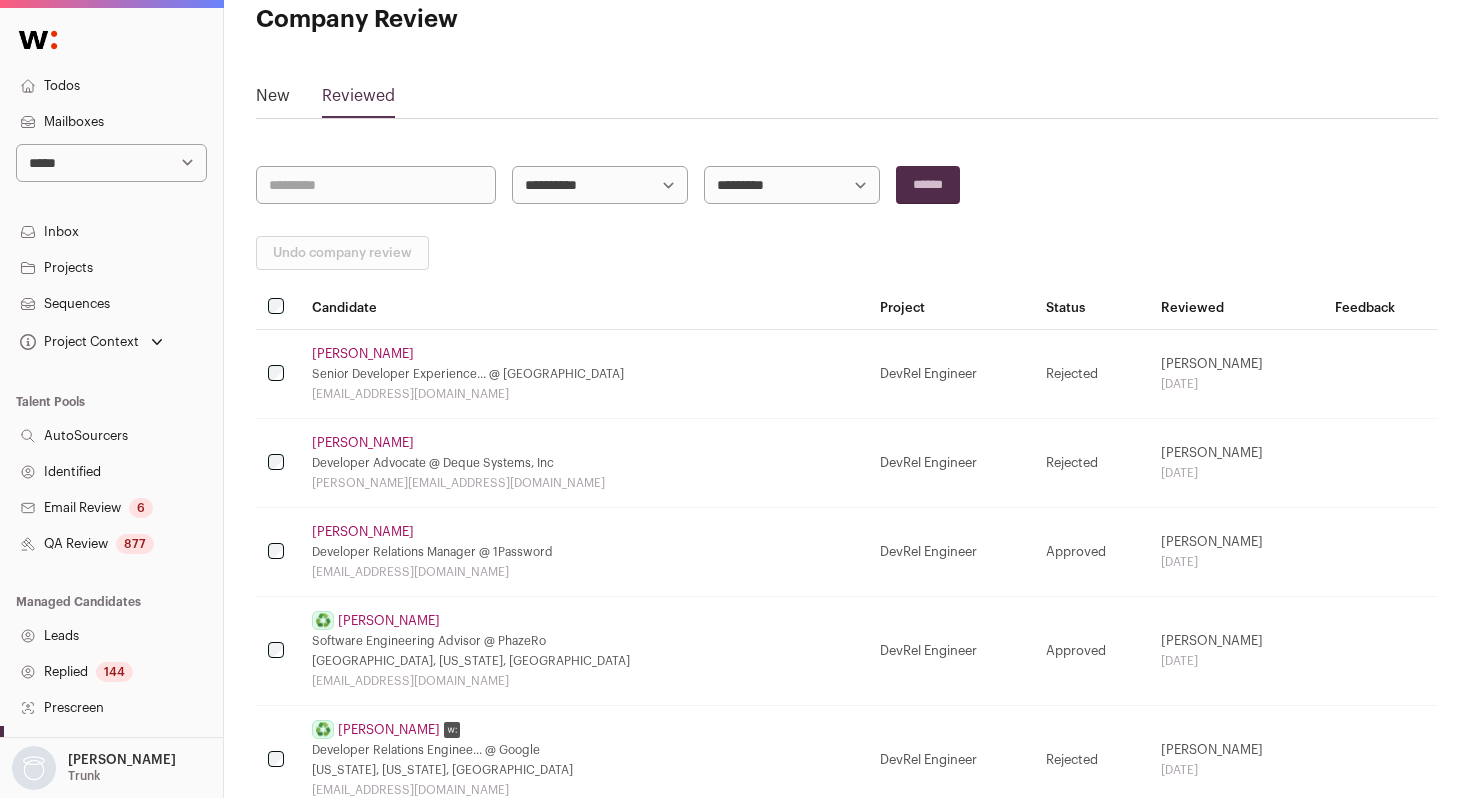 click on "[PERSON_NAME]" at bounding box center (363, 532) 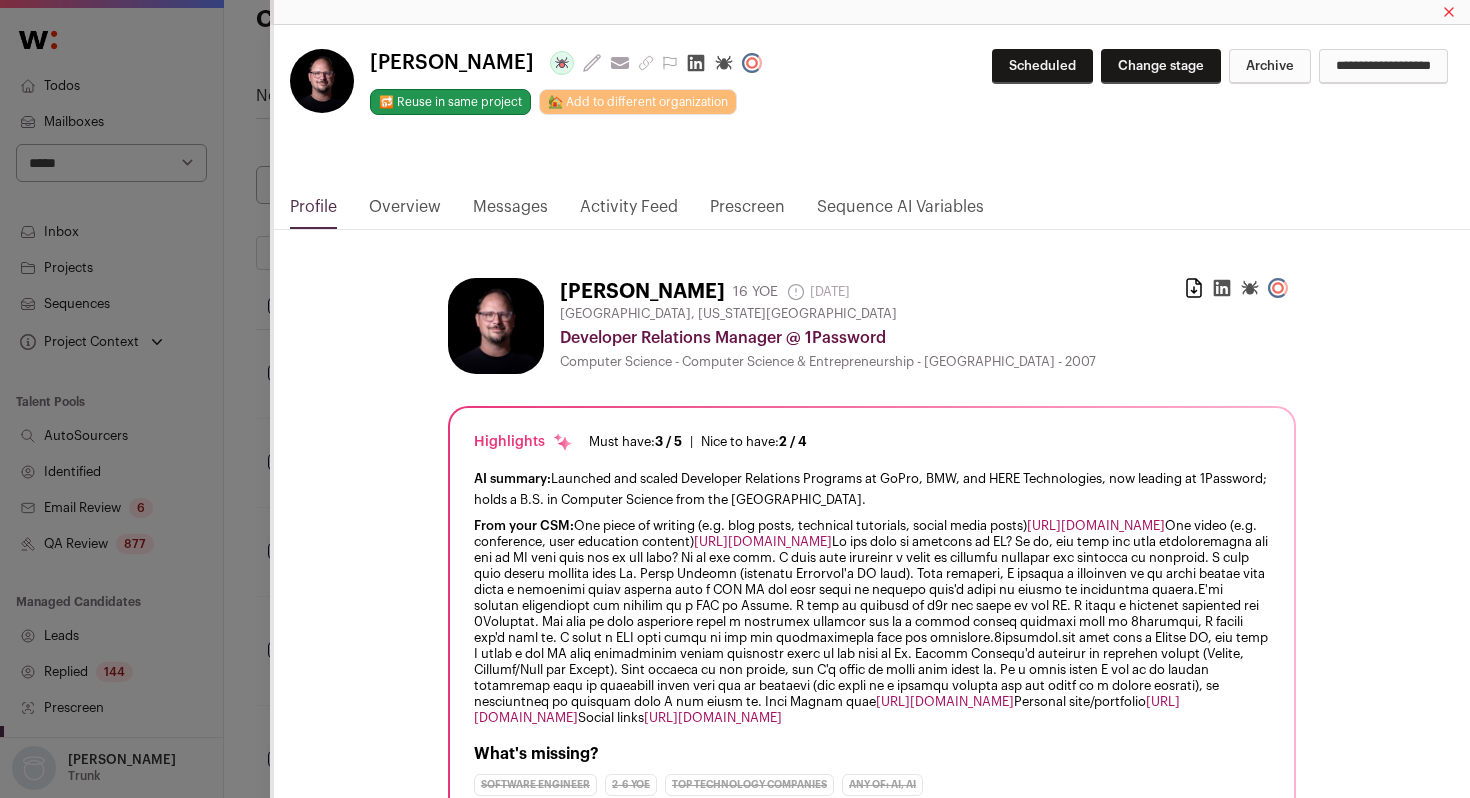 click on "Activity Feed" at bounding box center (629, 212) 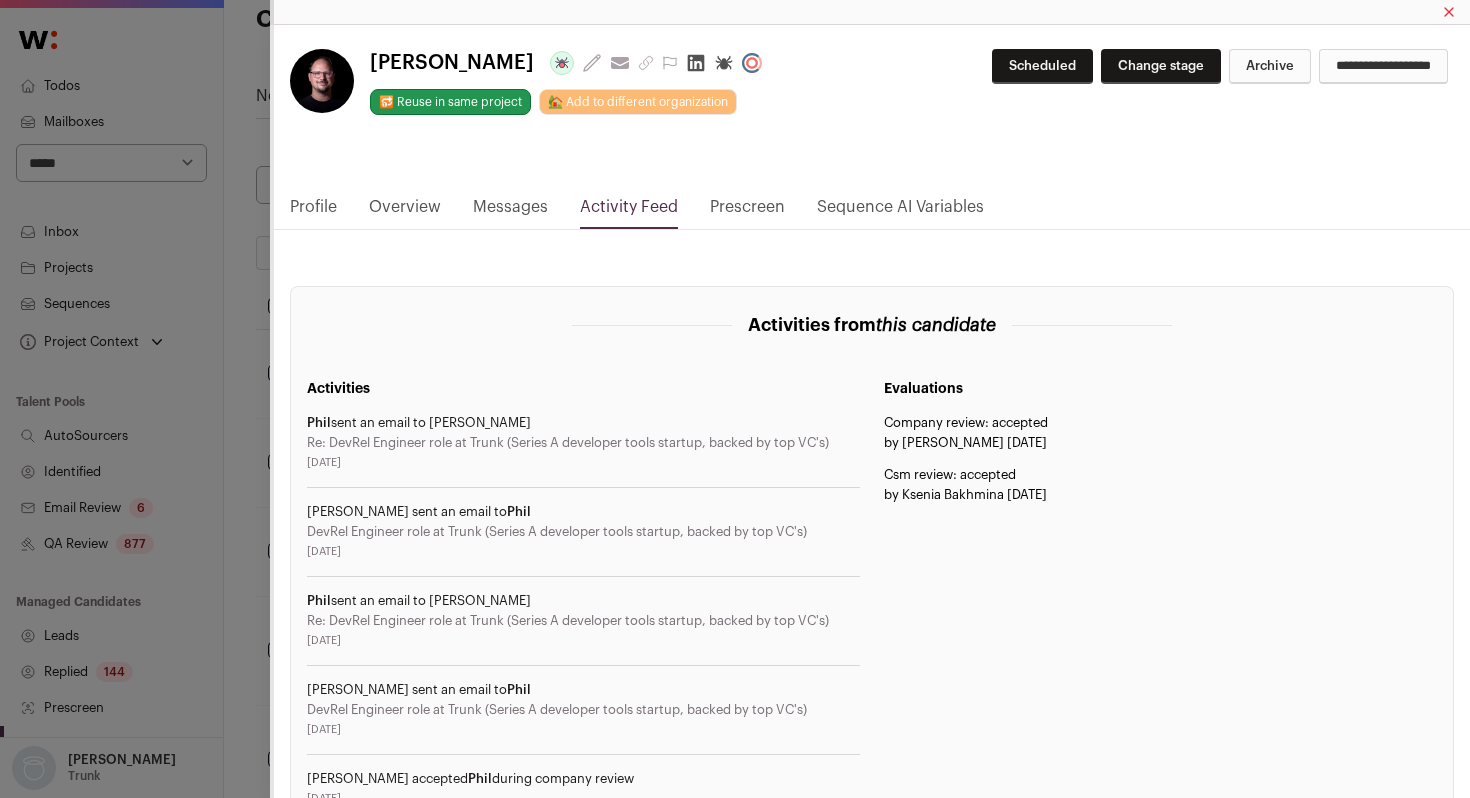 click on "Profile" at bounding box center (313, 212) 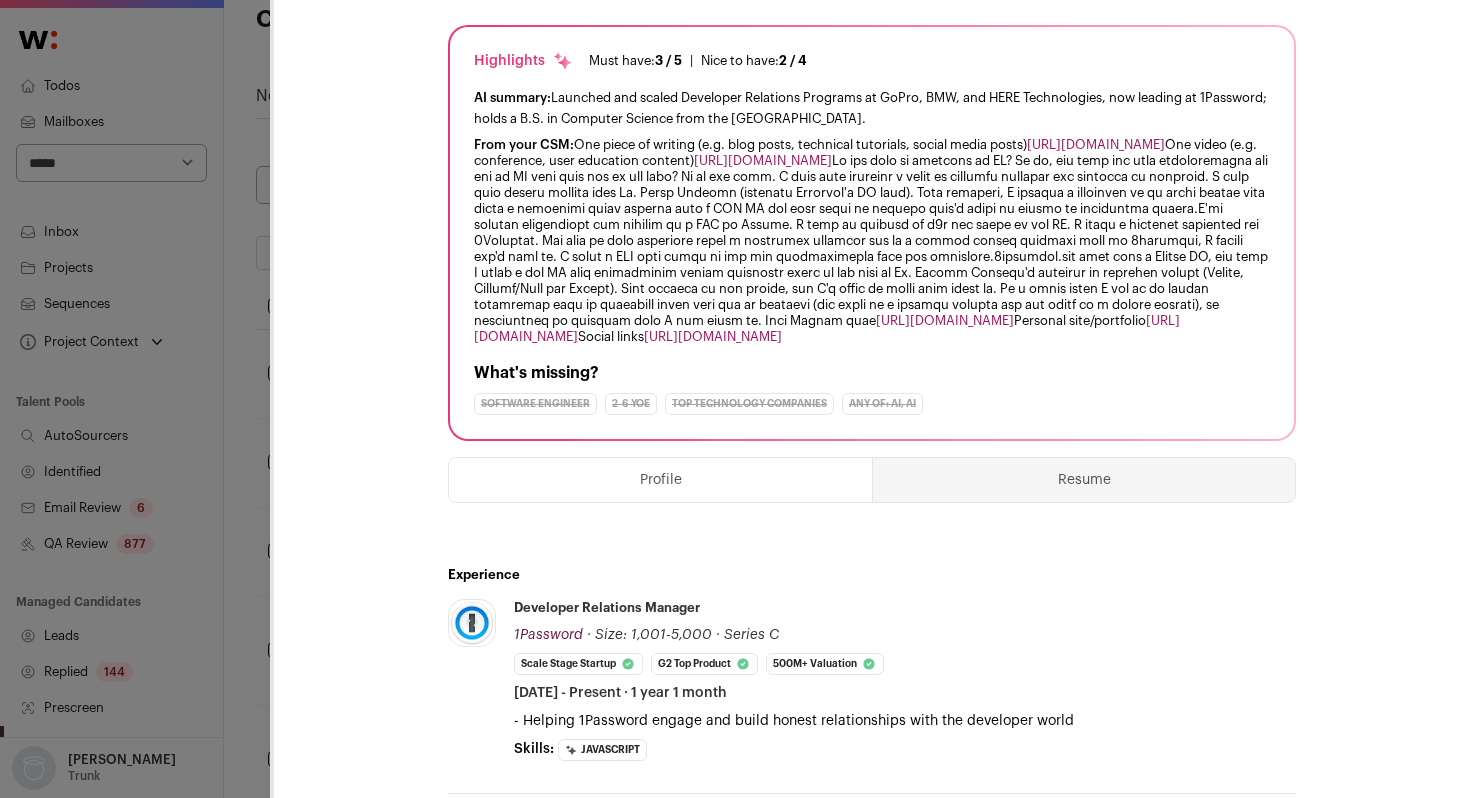 scroll, scrollTop: 0, scrollLeft: 0, axis: both 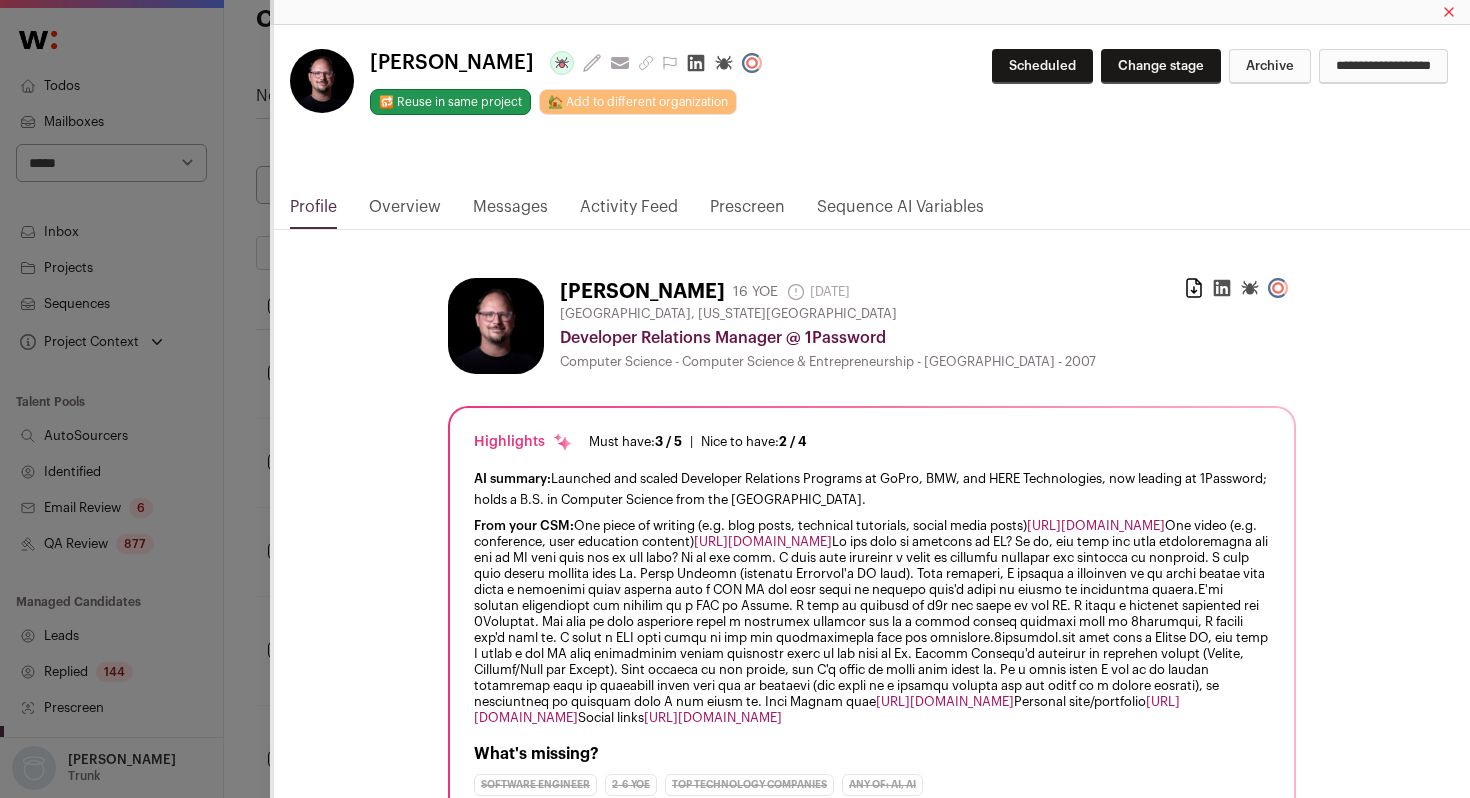 click on "Activity Feed" at bounding box center (629, 212) 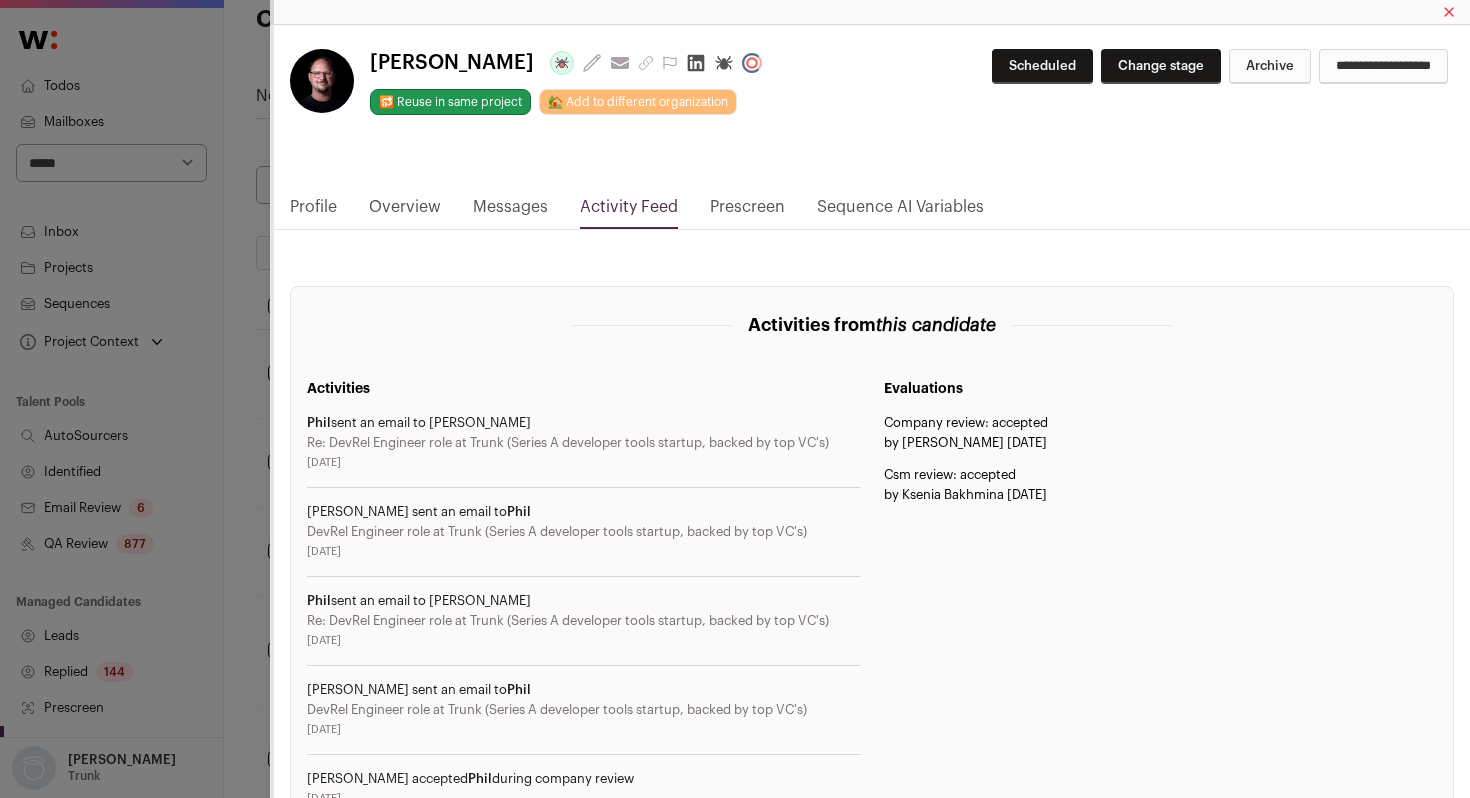 click on "[PERSON_NAME]
Last update:  [DATE]
View most recent conversation in Front
🔂 Reuse in same project
🏡 Add to different organization
Scheduled
Change stage" at bounding box center [735, 399] 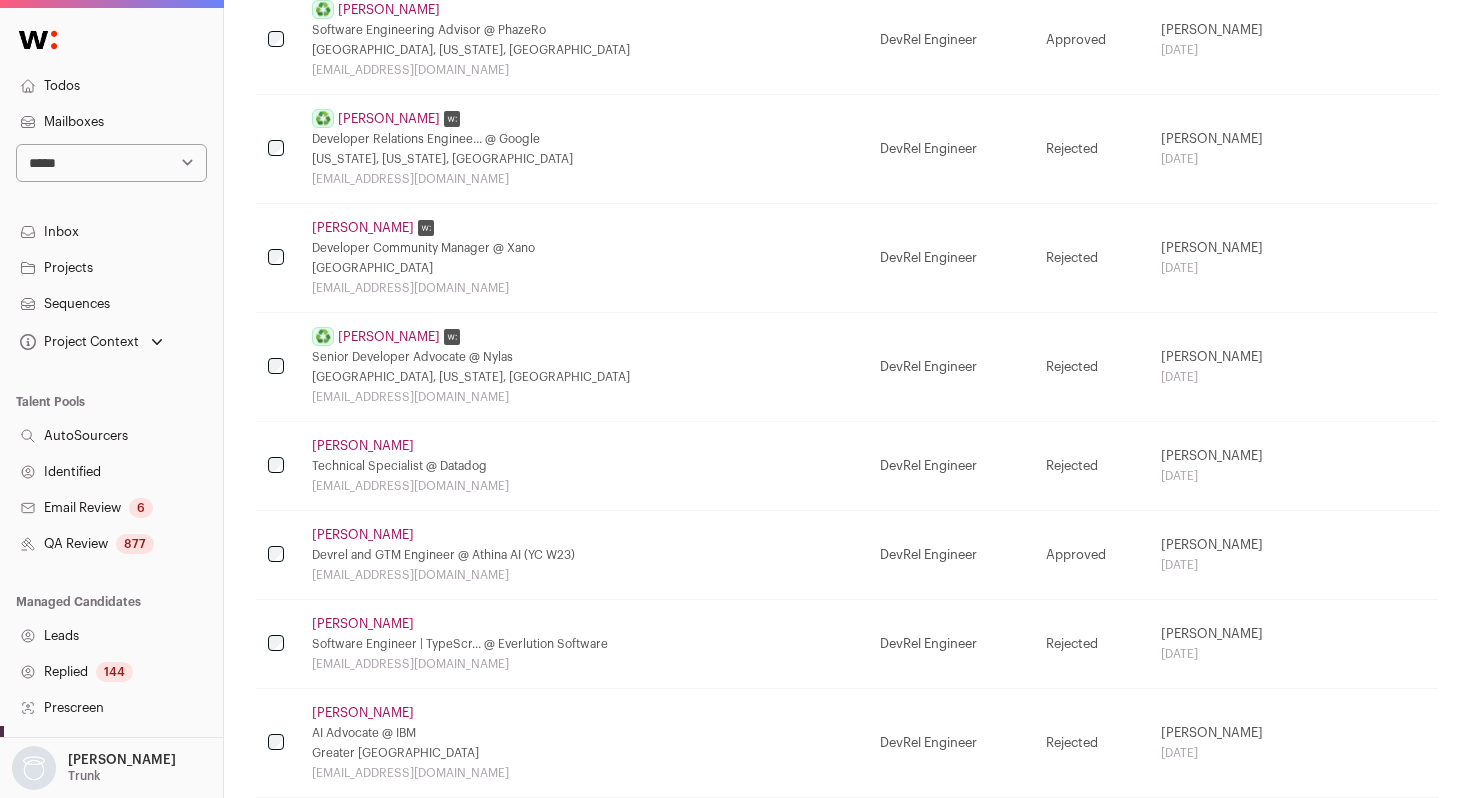 scroll, scrollTop: 684, scrollLeft: 0, axis: vertical 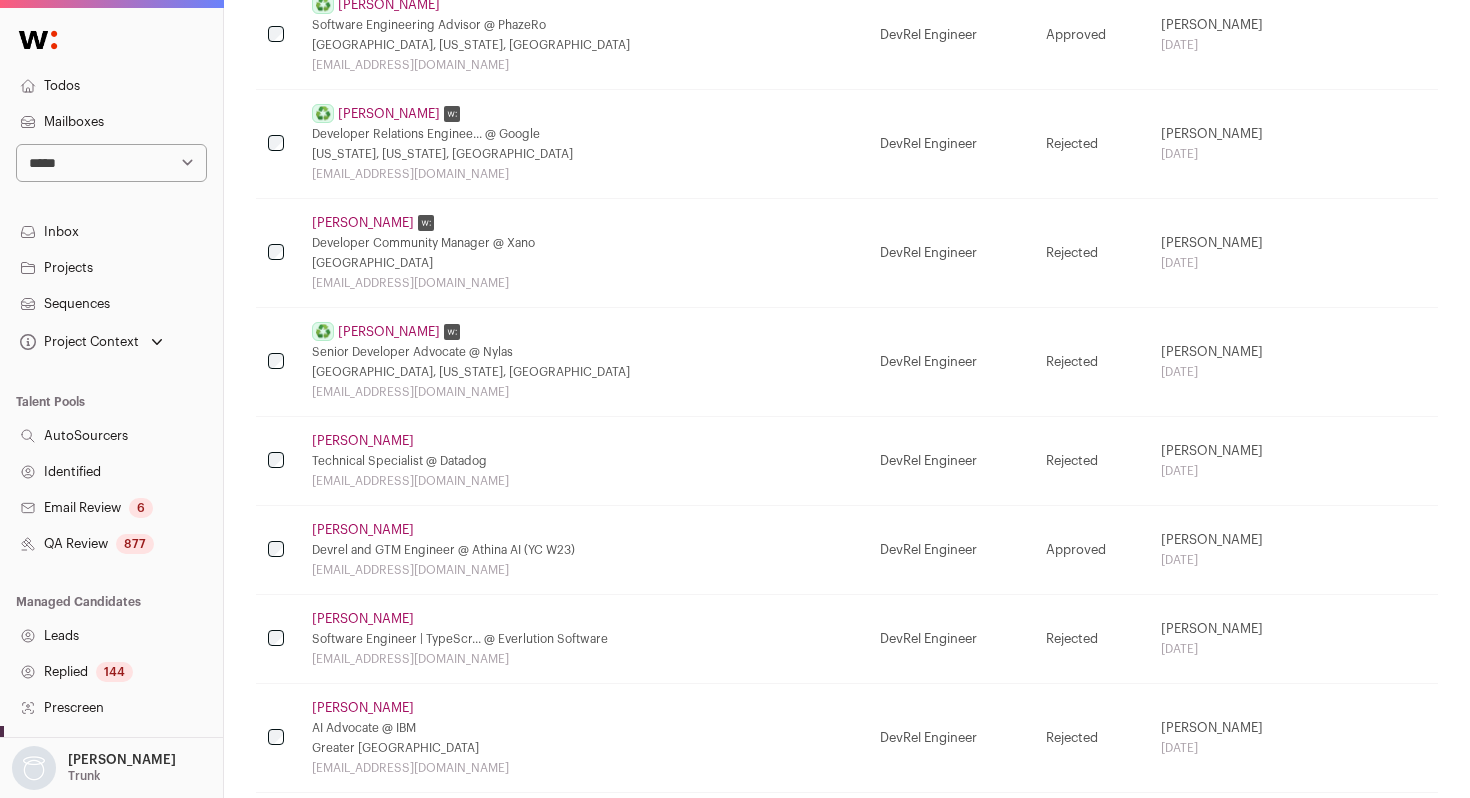 click on "[PERSON_NAME]" at bounding box center [363, 530] 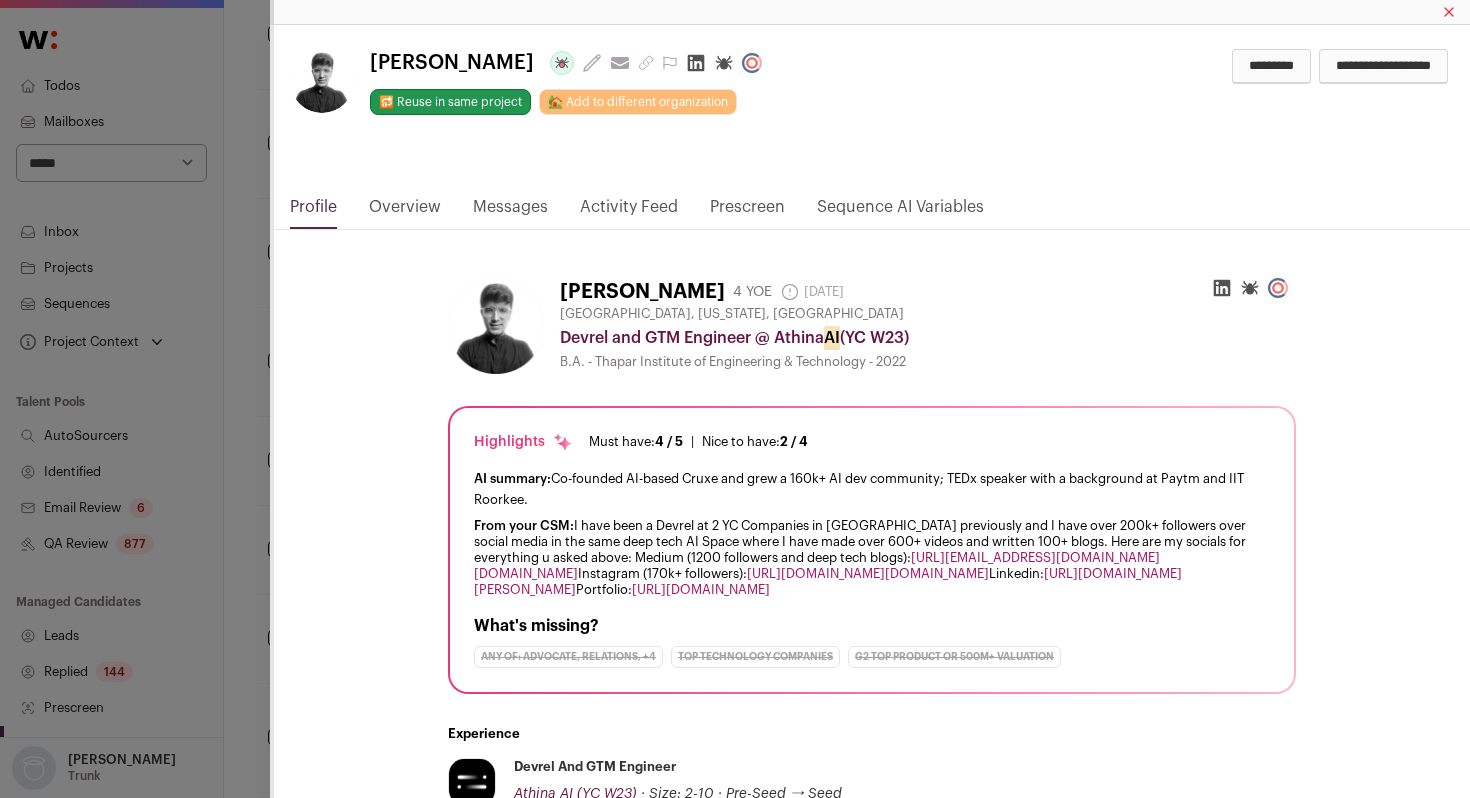 click on "Activity Feed" at bounding box center (629, 212) 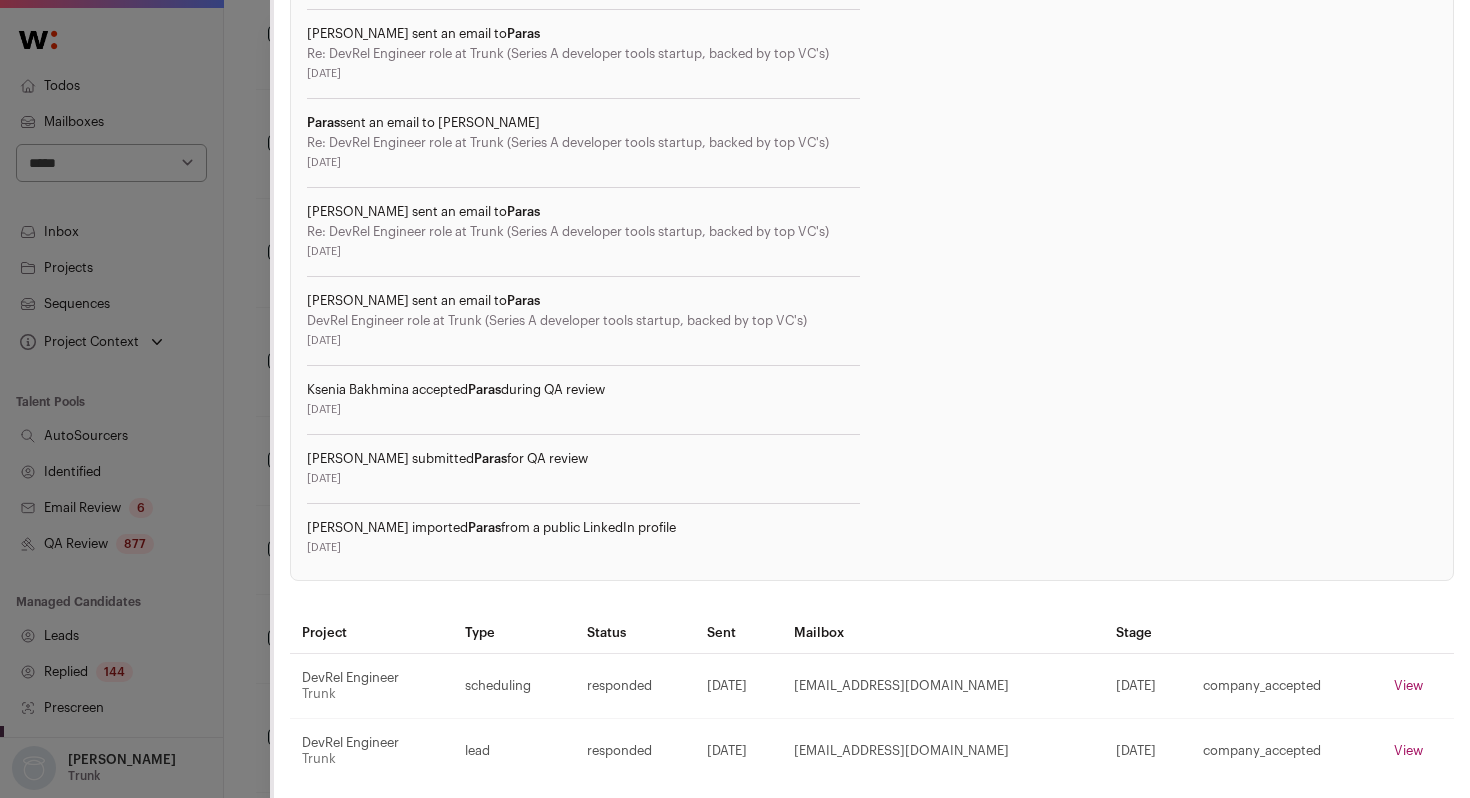 scroll, scrollTop: 1228, scrollLeft: 0, axis: vertical 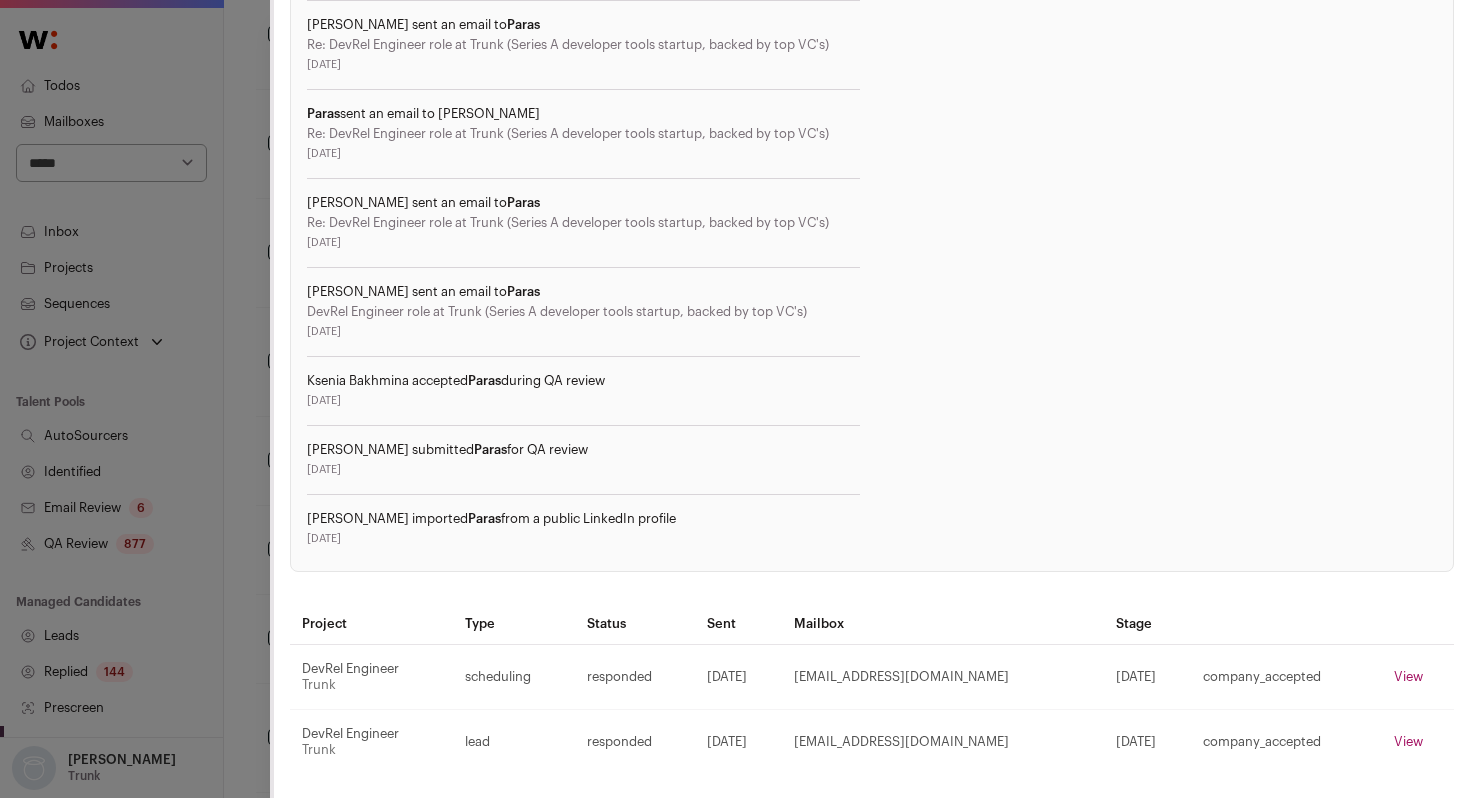 click on "[PERSON_NAME]
Last update:  [DATE]
View most recent conversation in Front
🔂 Reuse in same project
🏡 Add to different organization
*********" at bounding box center (735, 399) 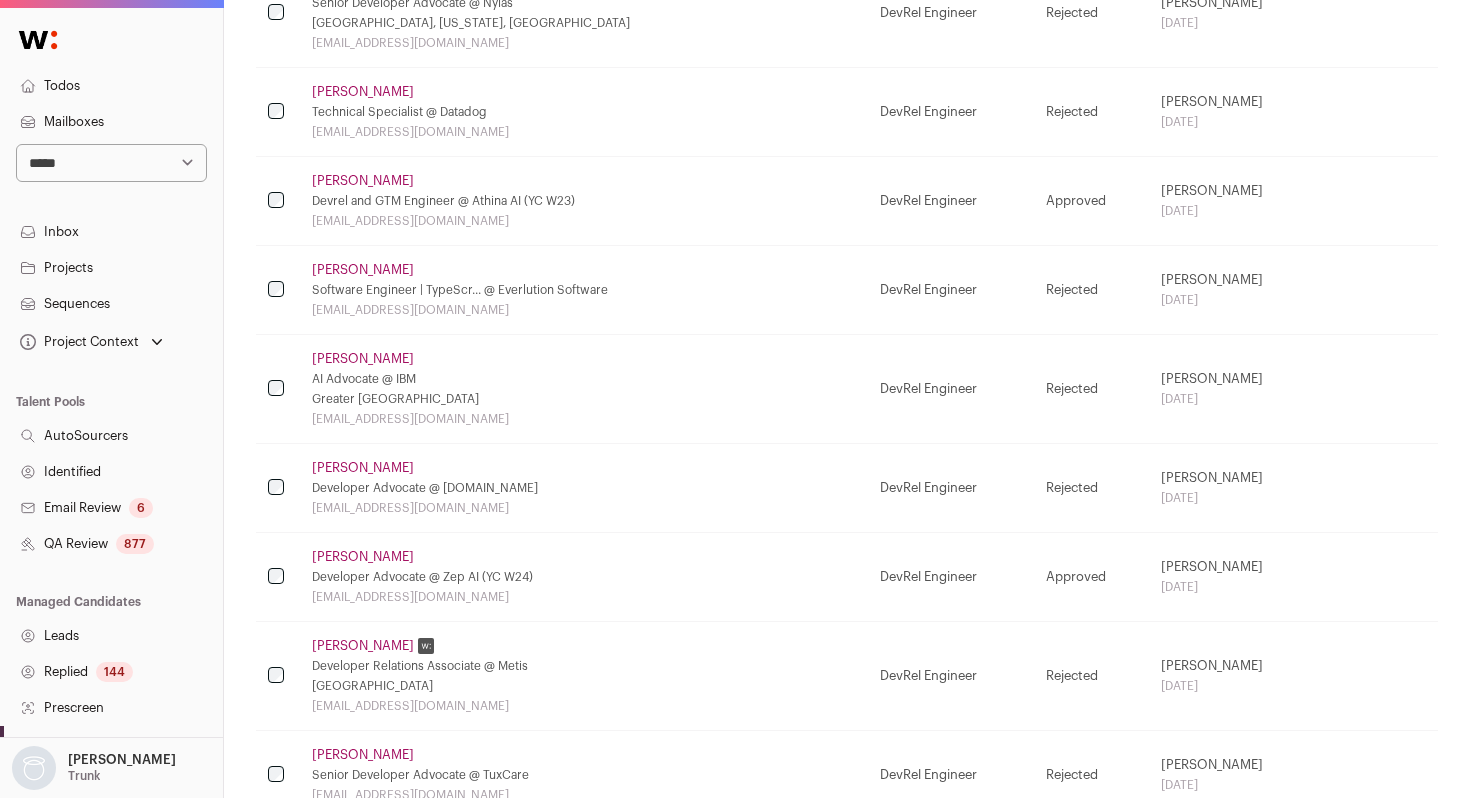 scroll, scrollTop: 1034, scrollLeft: 0, axis: vertical 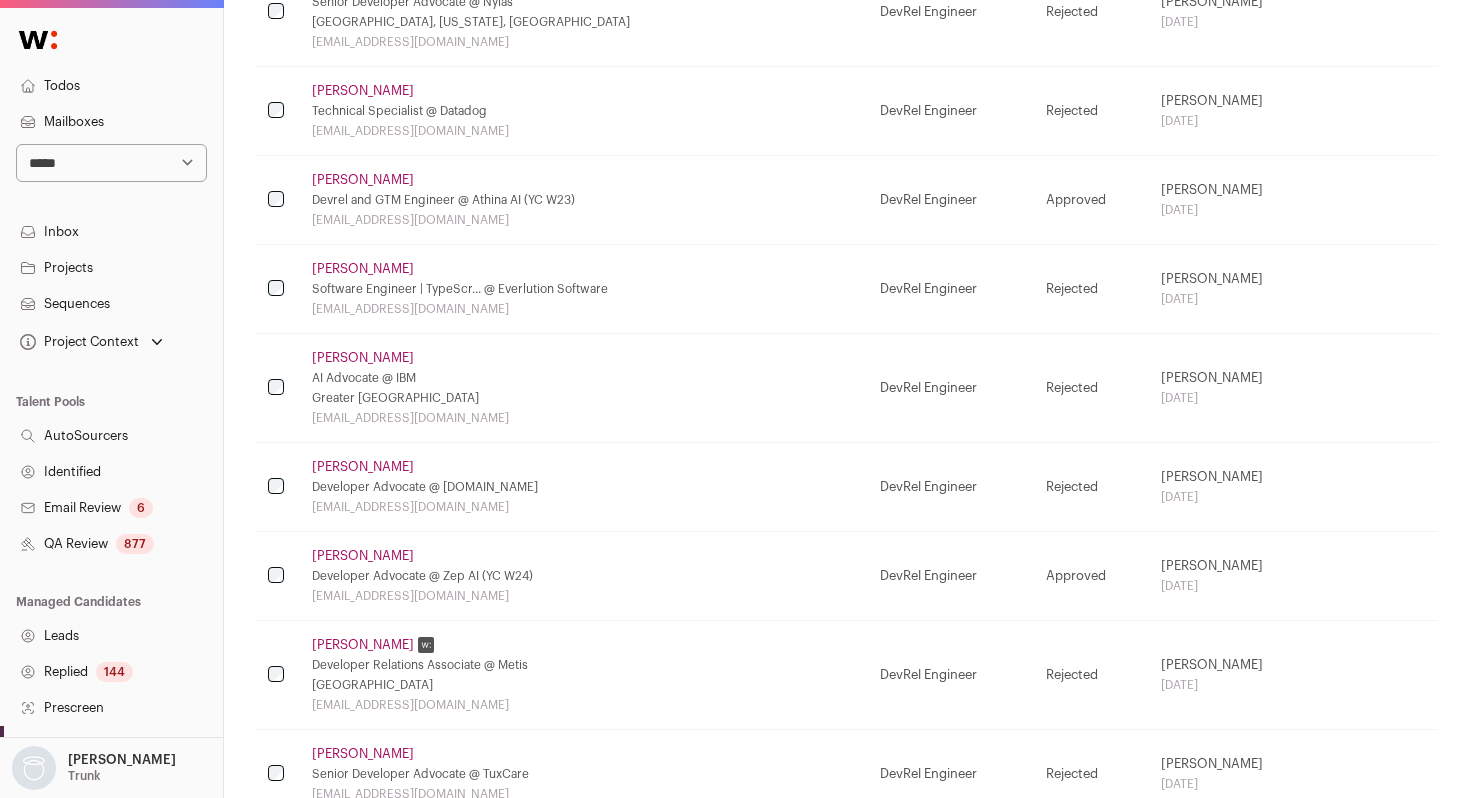 click on "[PERSON_NAME]" at bounding box center [363, 556] 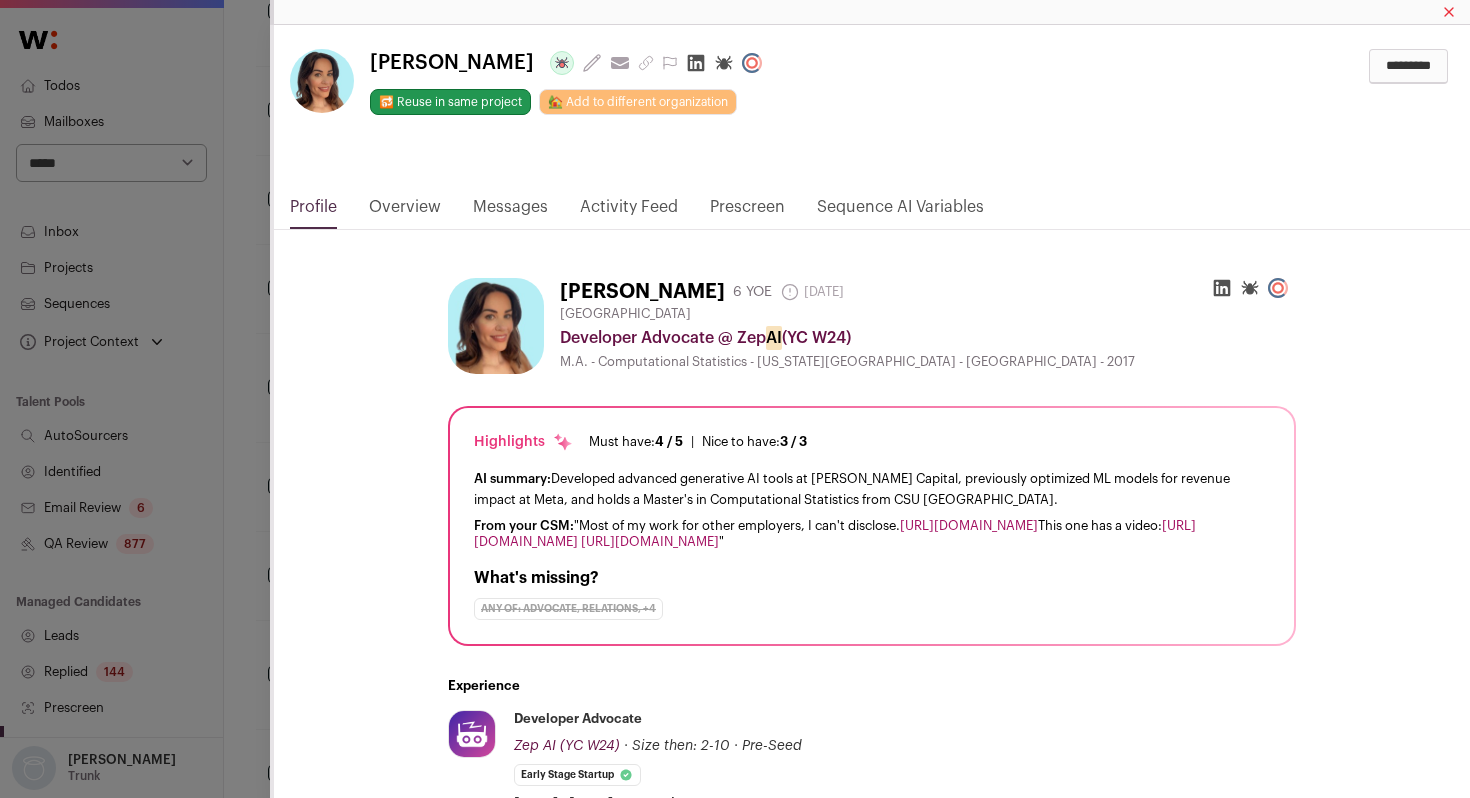 click on "Activity Feed" at bounding box center [629, 212] 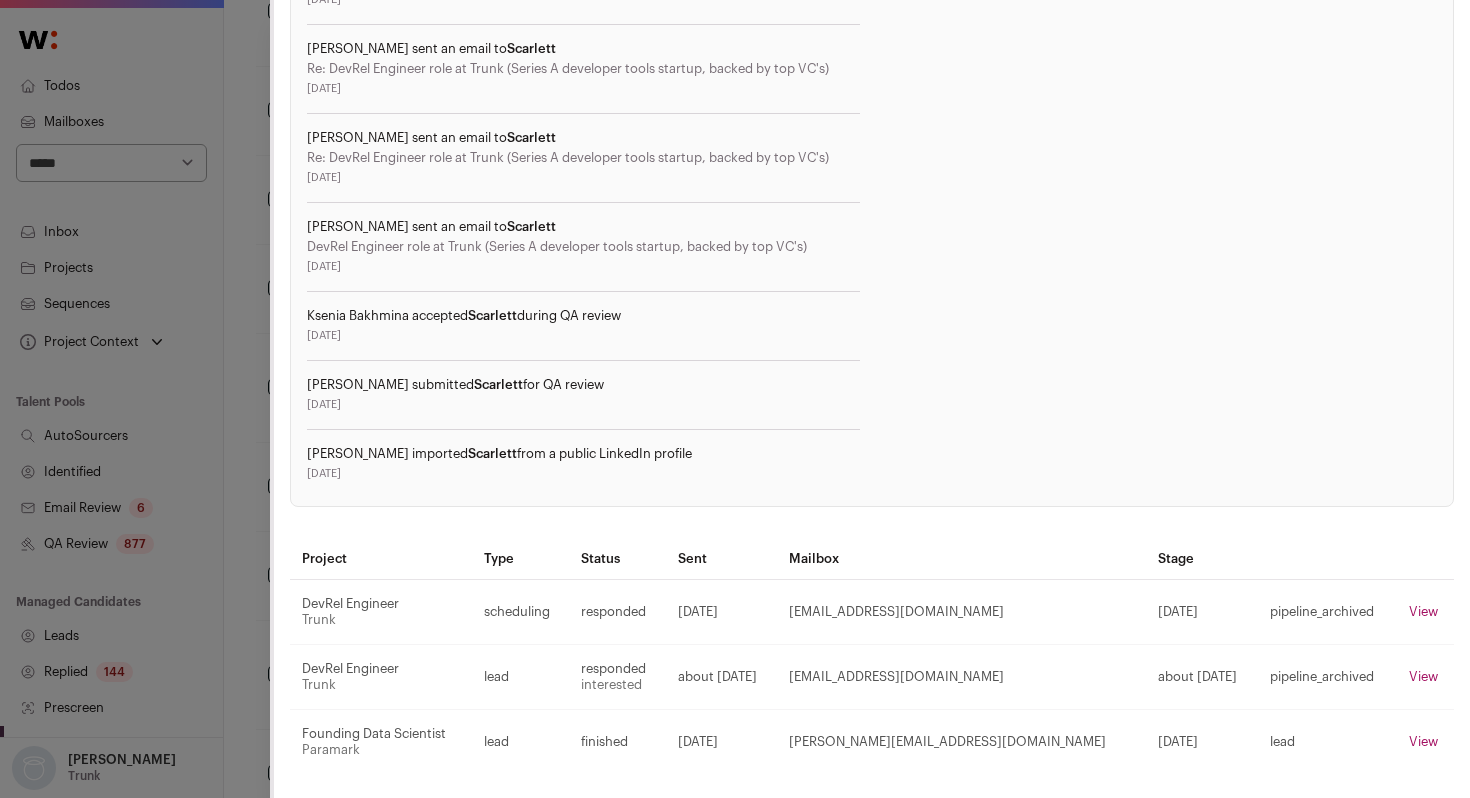 scroll, scrollTop: 0, scrollLeft: 0, axis: both 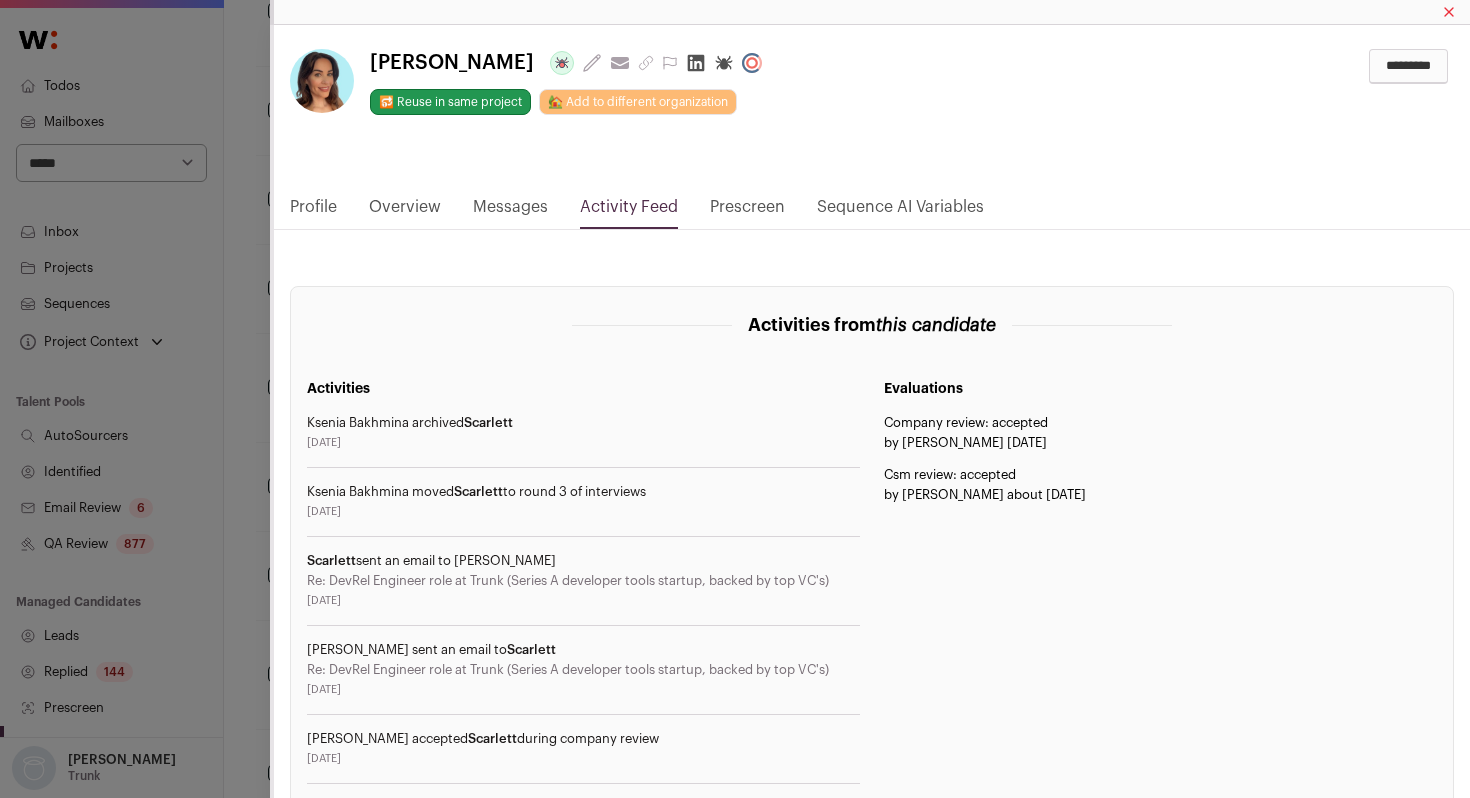 click on "Profile" at bounding box center [313, 212] 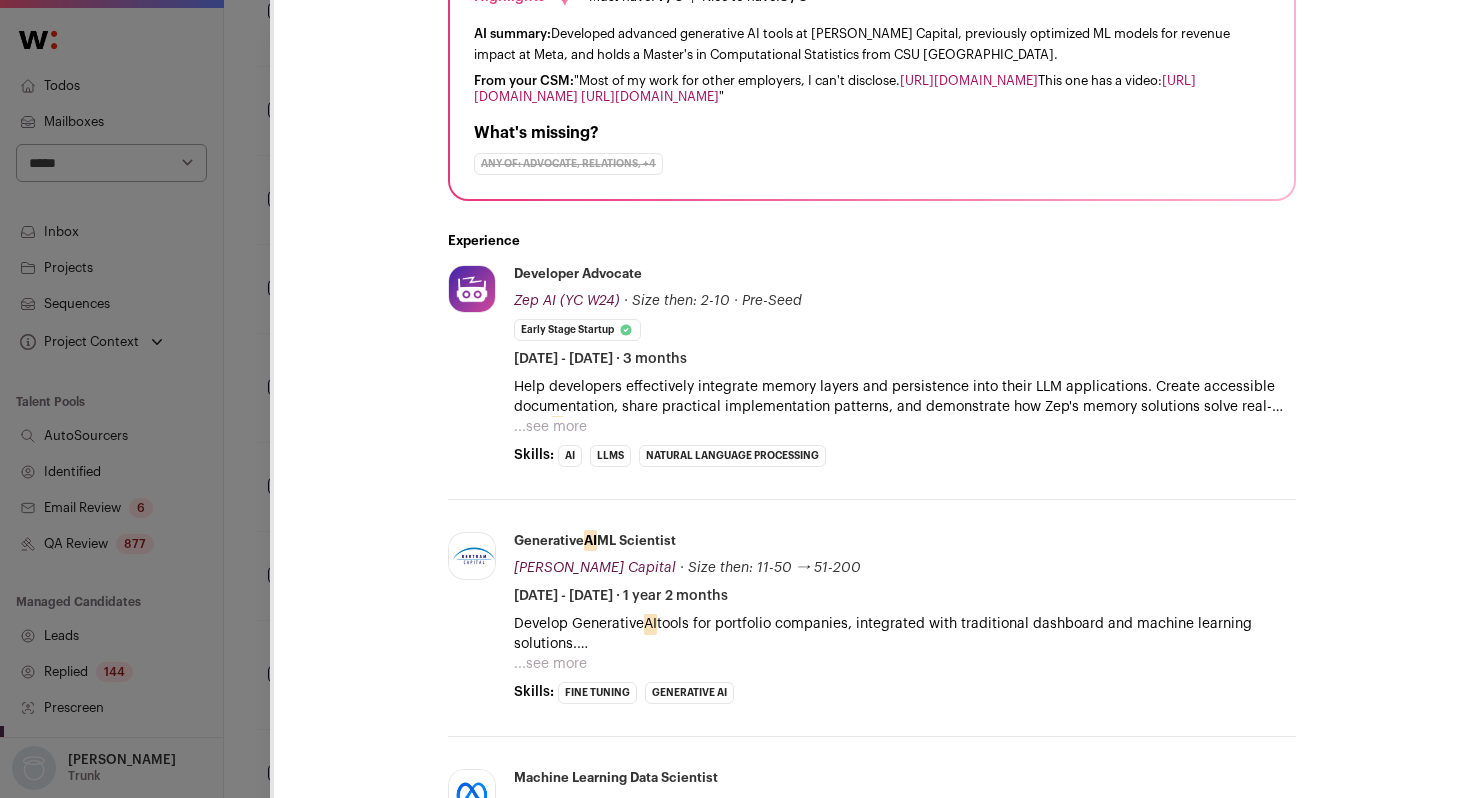 scroll, scrollTop: 0, scrollLeft: 0, axis: both 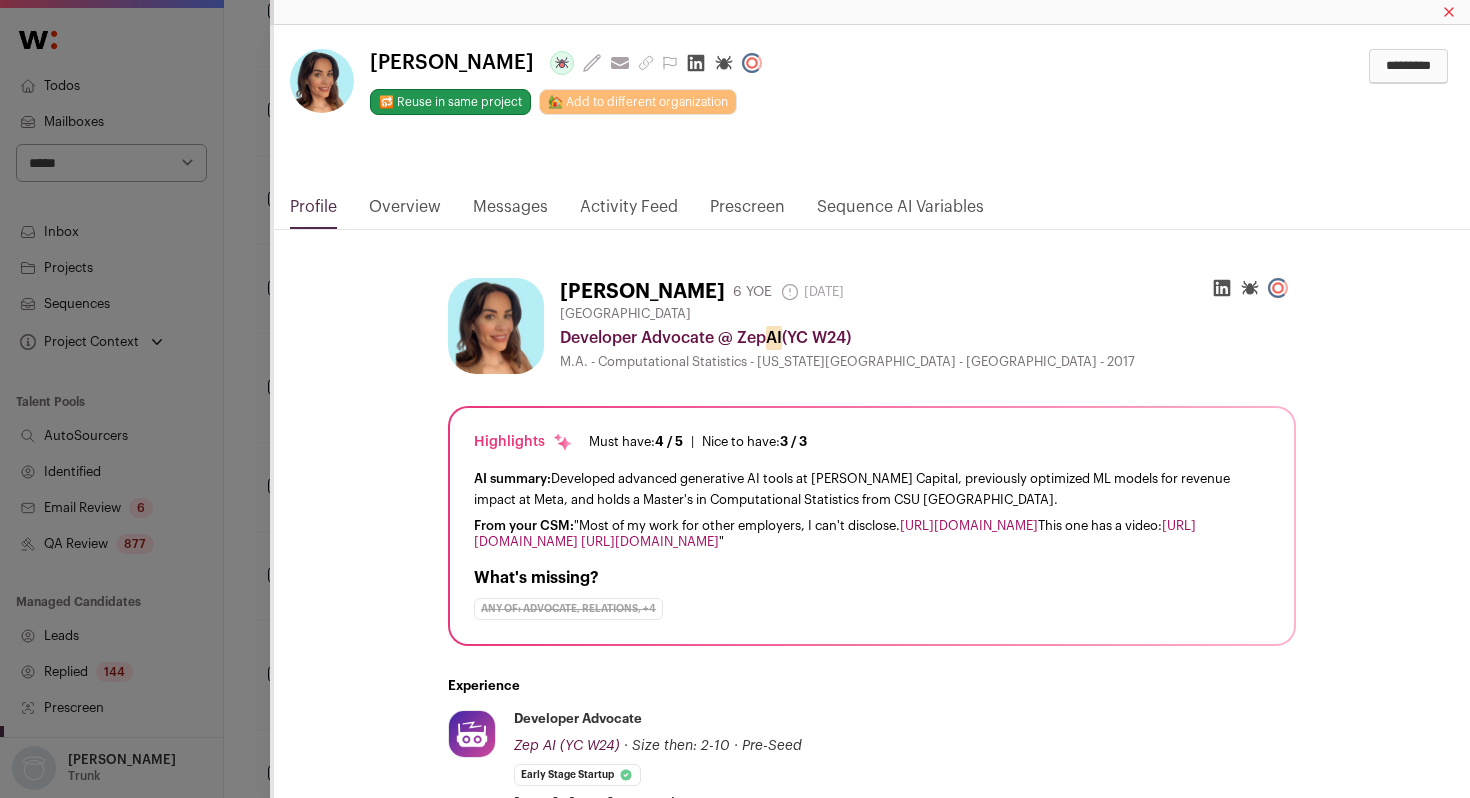 click on "[PERSON_NAME]
Last update:  [DATE]
View most recent conversation in Front
🔂 Reuse in same project
🏡 Add to different organization" at bounding box center (735, 399) 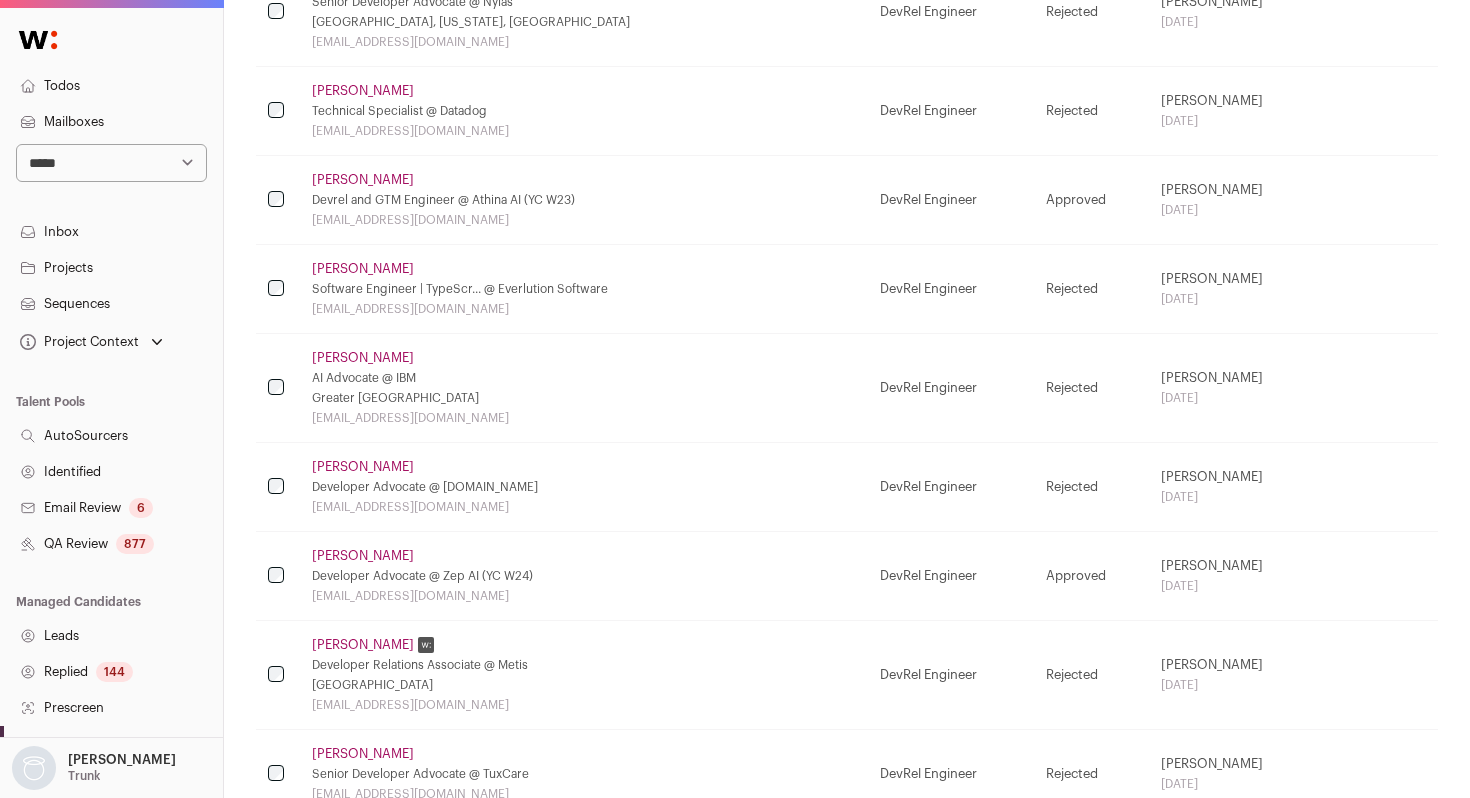 click on "**********" at bounding box center (111, 533) 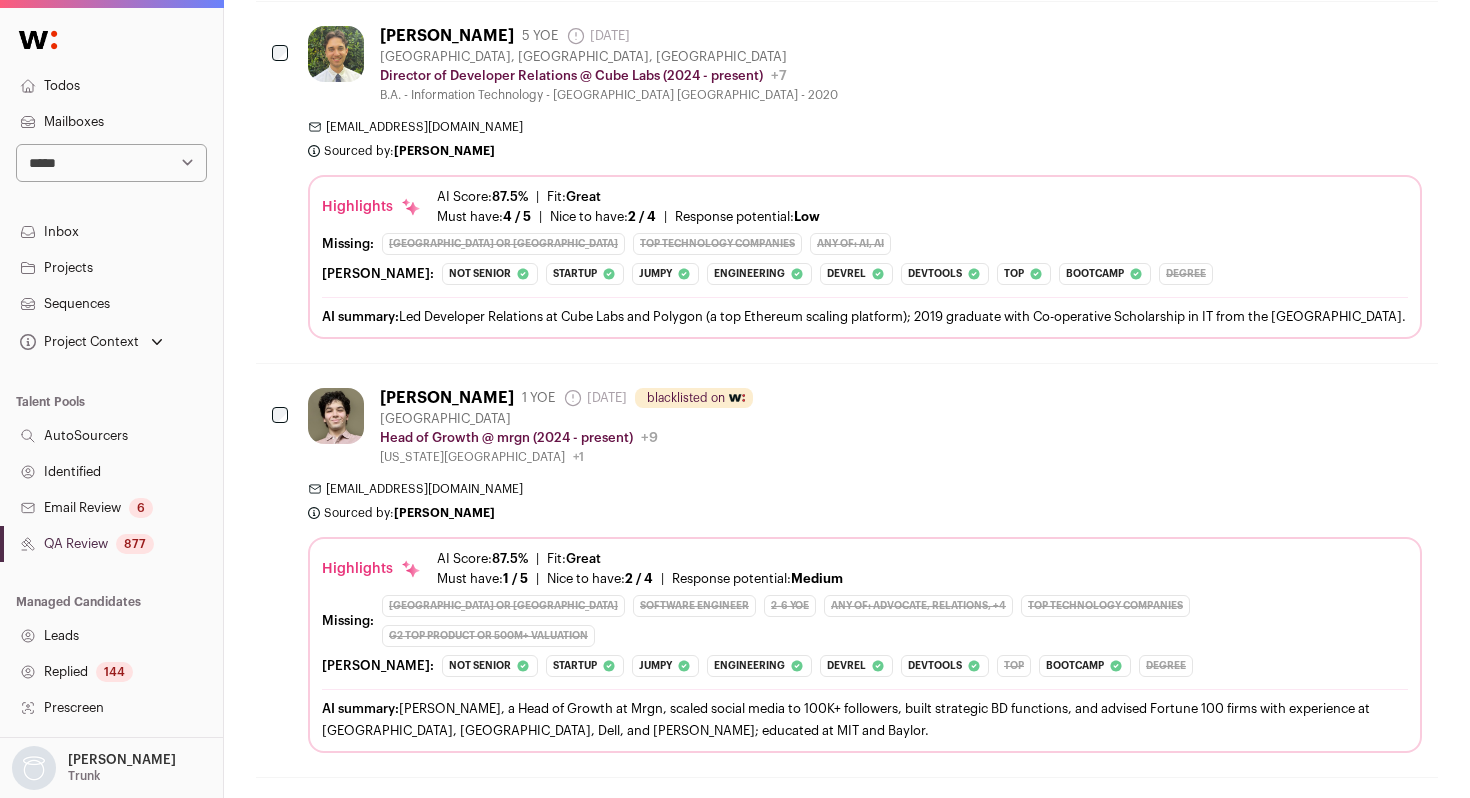 scroll, scrollTop: 0, scrollLeft: 0, axis: both 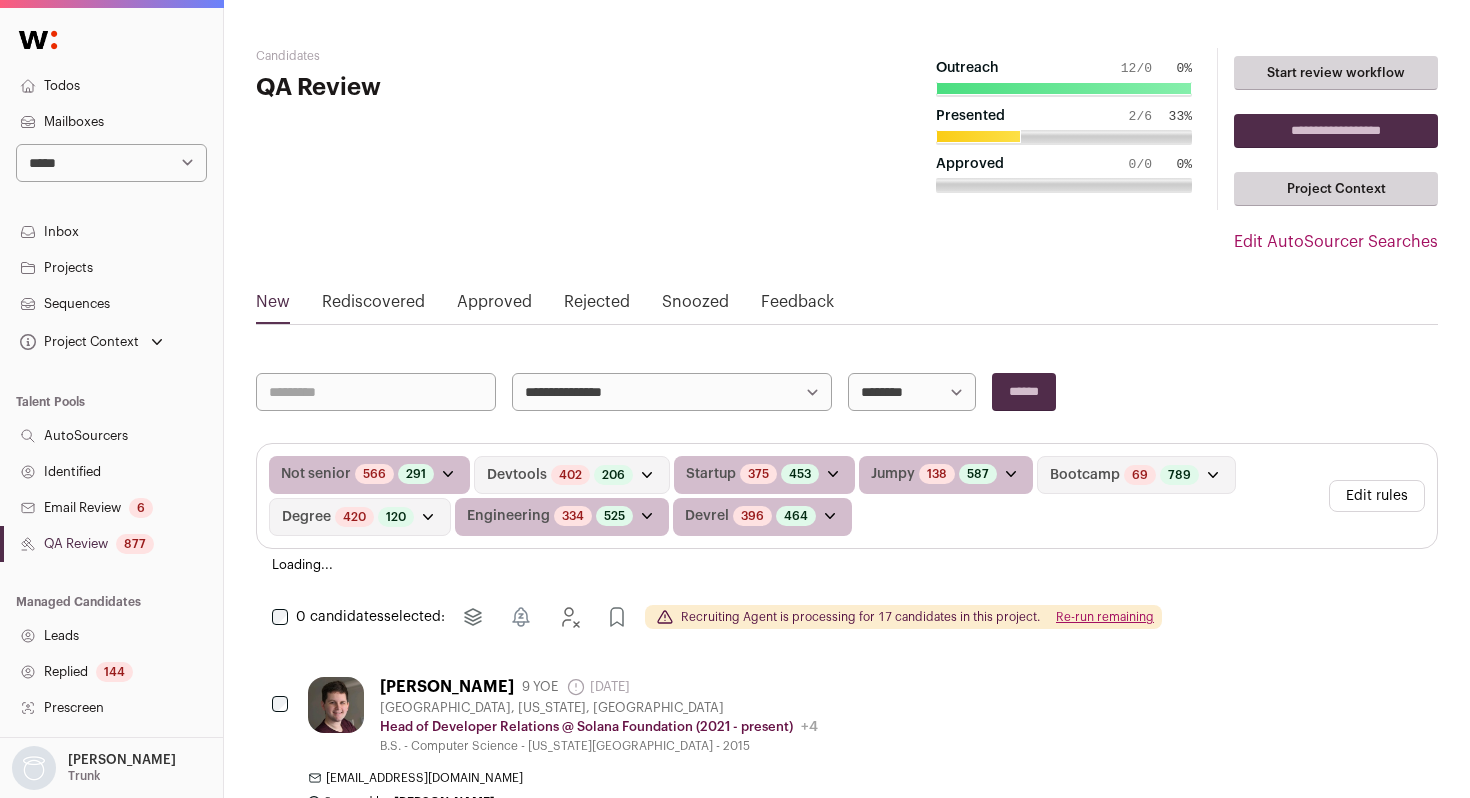 click on "QA Review
877" at bounding box center (111, 544) 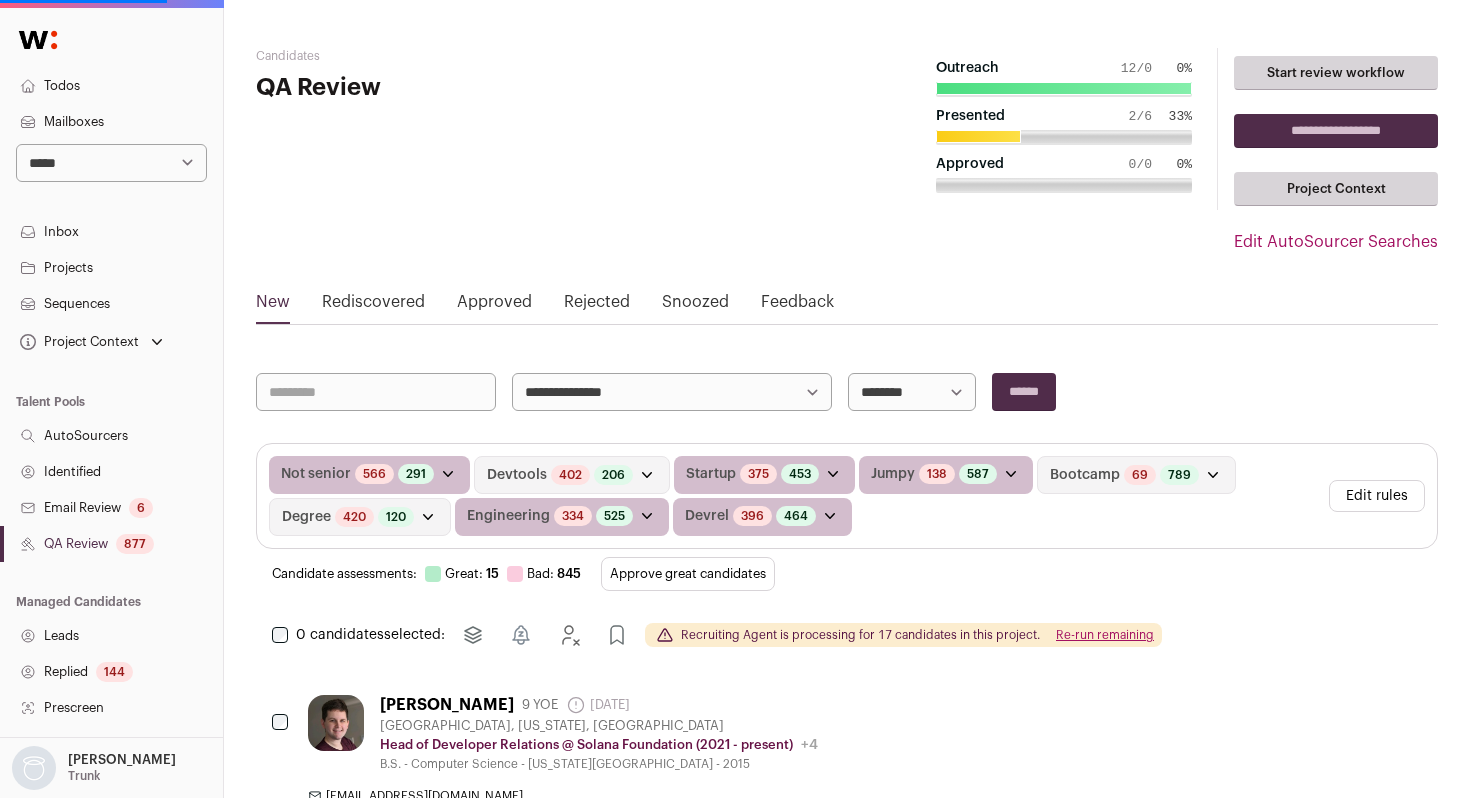 click on "Edit rules" at bounding box center (1377, 496) 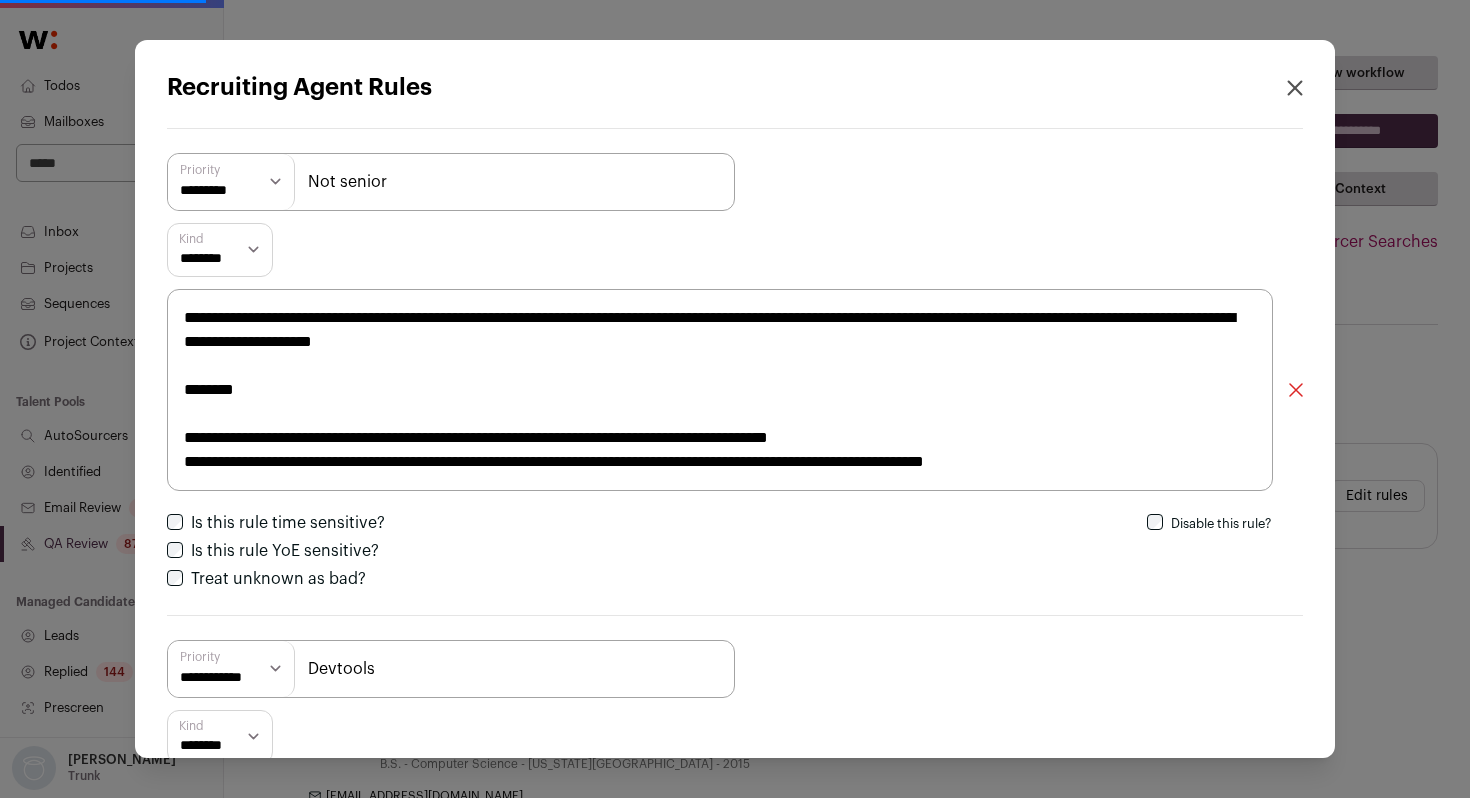 scroll, scrollTop: 19, scrollLeft: 0, axis: vertical 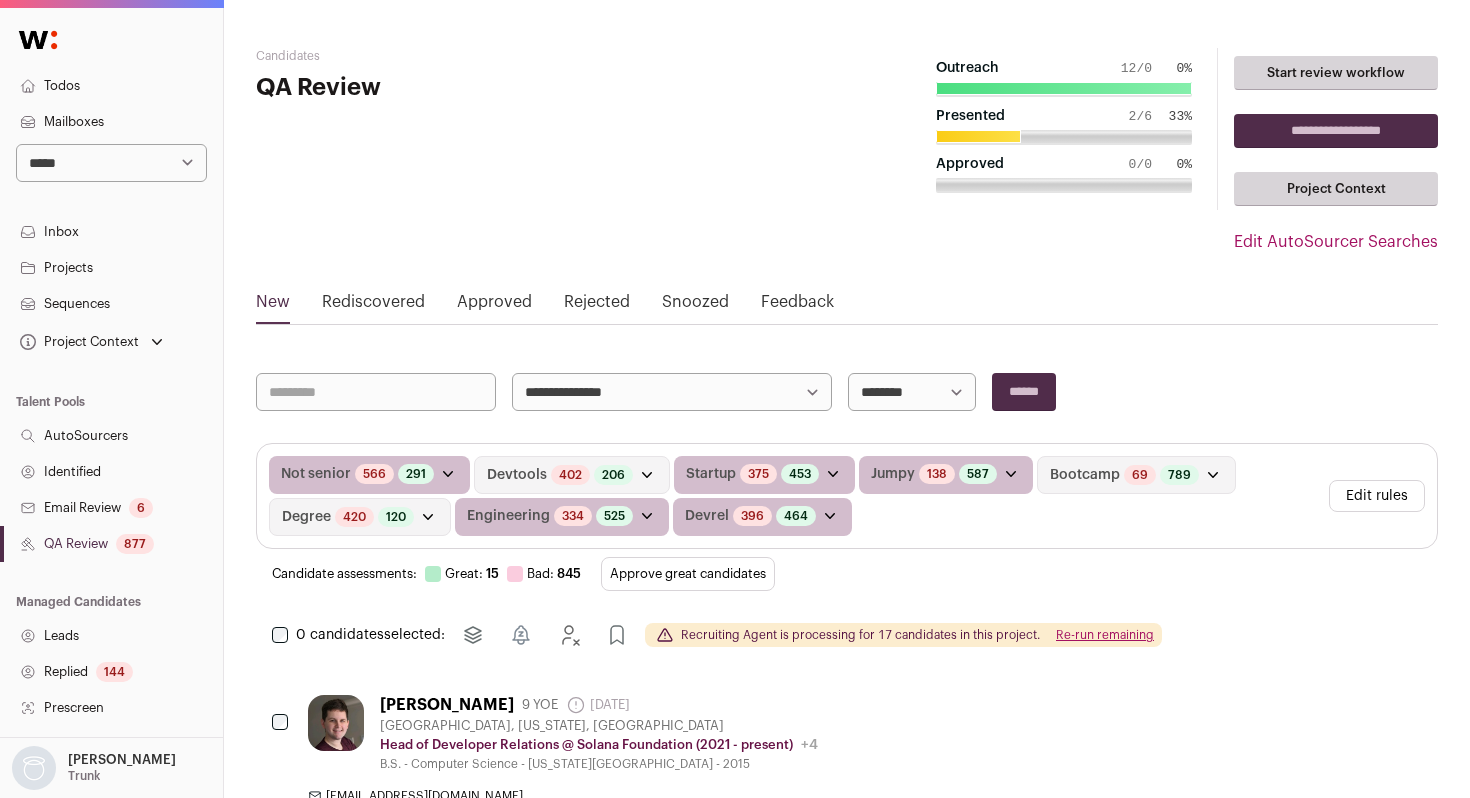 click on "Edit rules" at bounding box center (1377, 496) 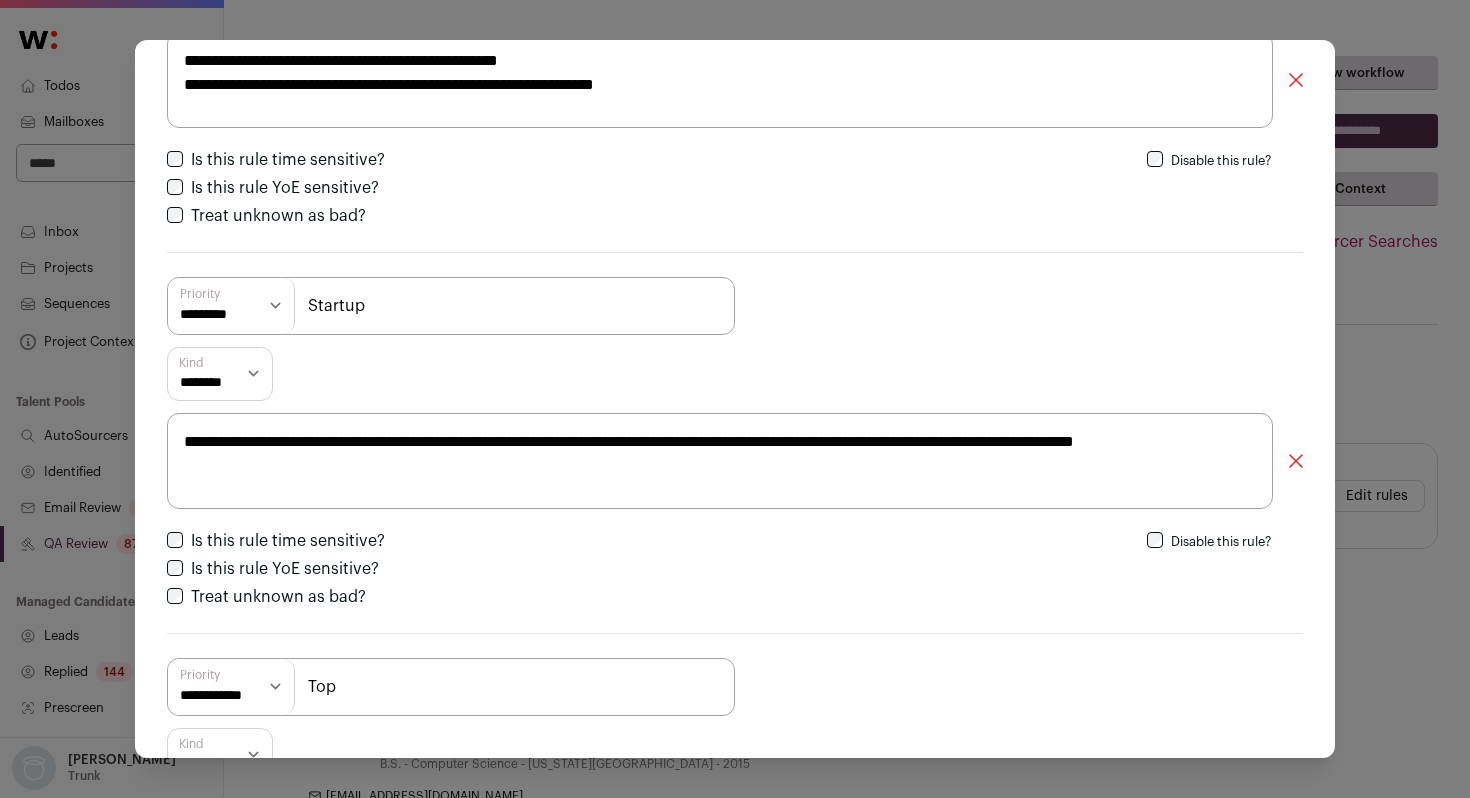 scroll, scrollTop: 745, scrollLeft: 0, axis: vertical 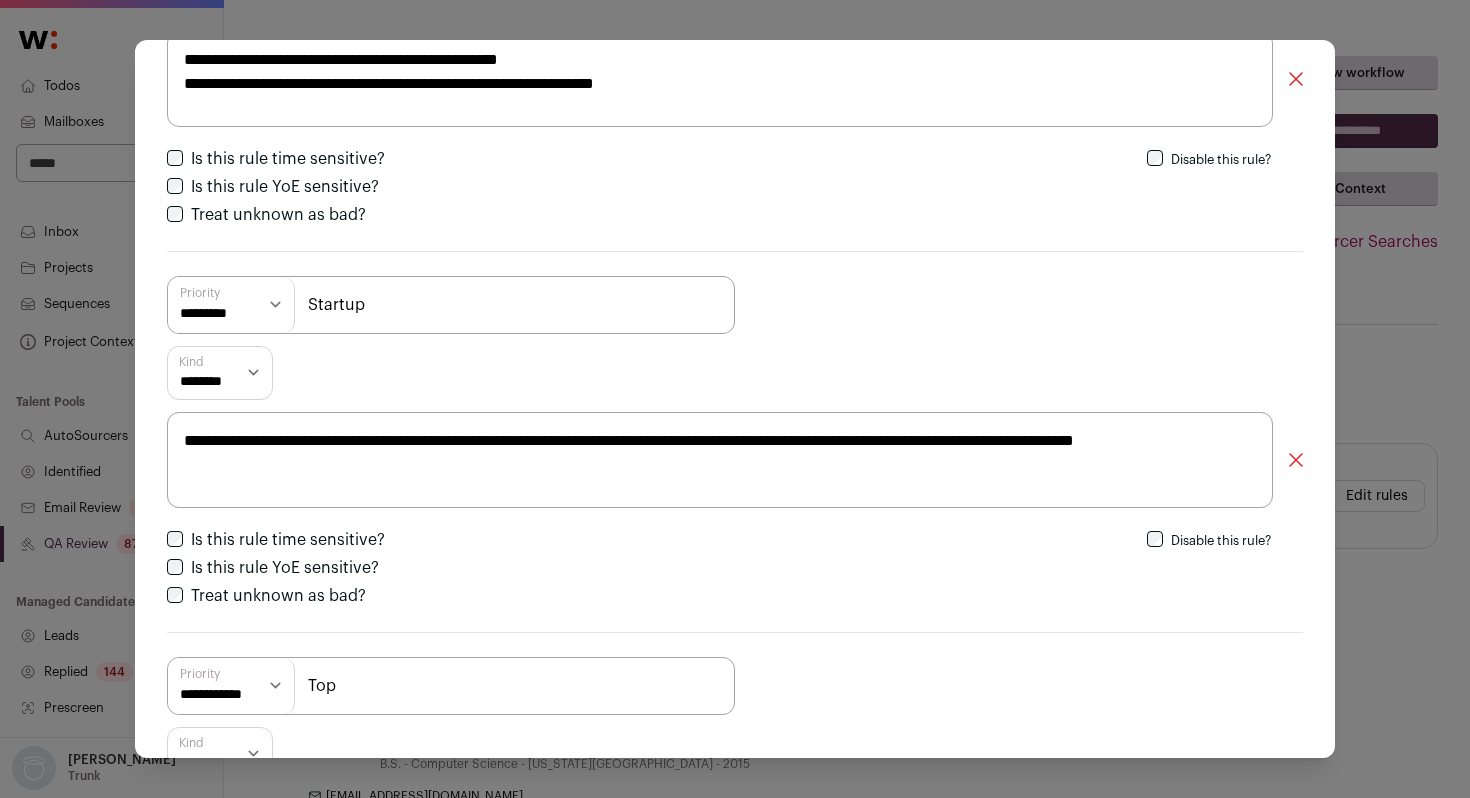 type 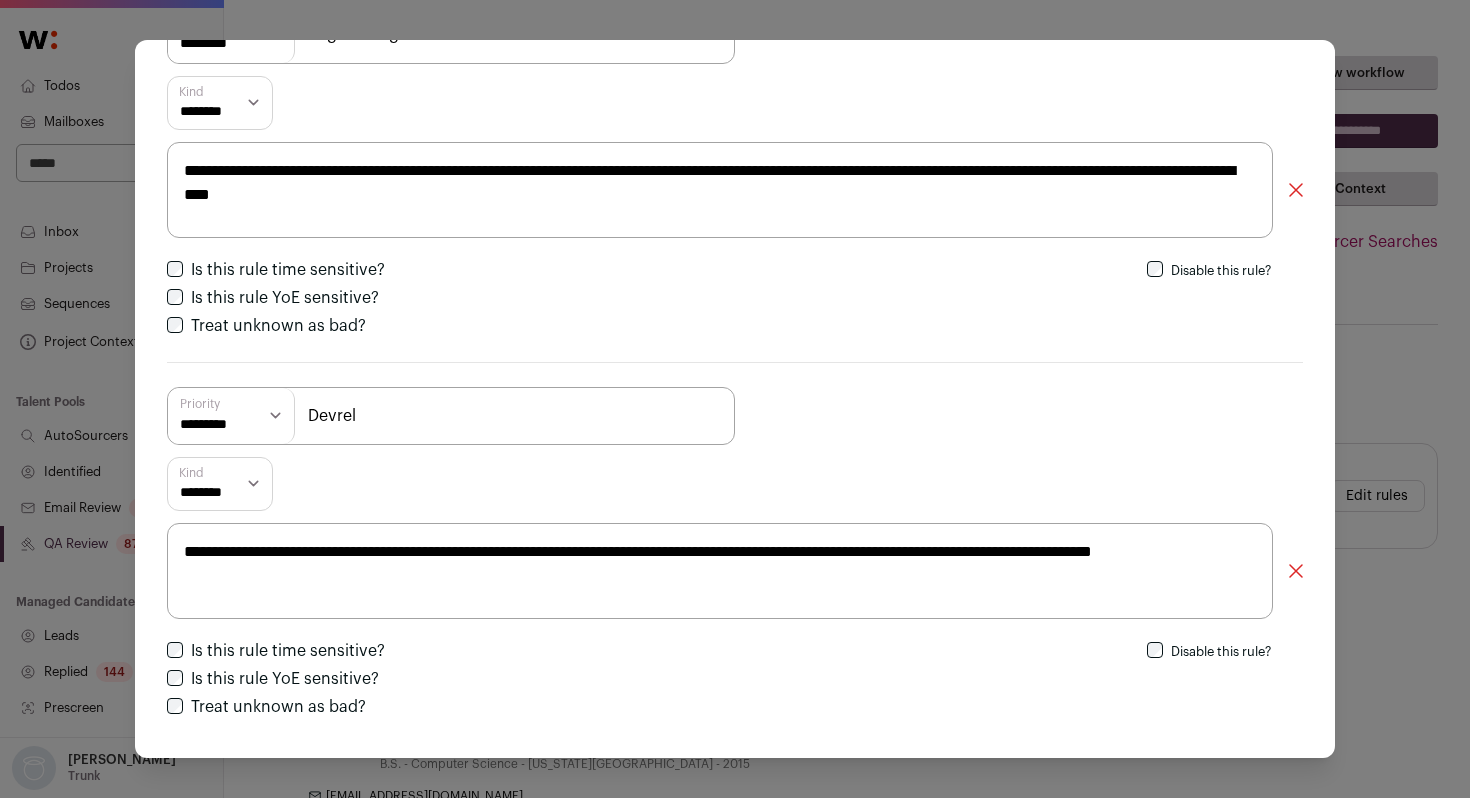 scroll, scrollTop: 3313, scrollLeft: 0, axis: vertical 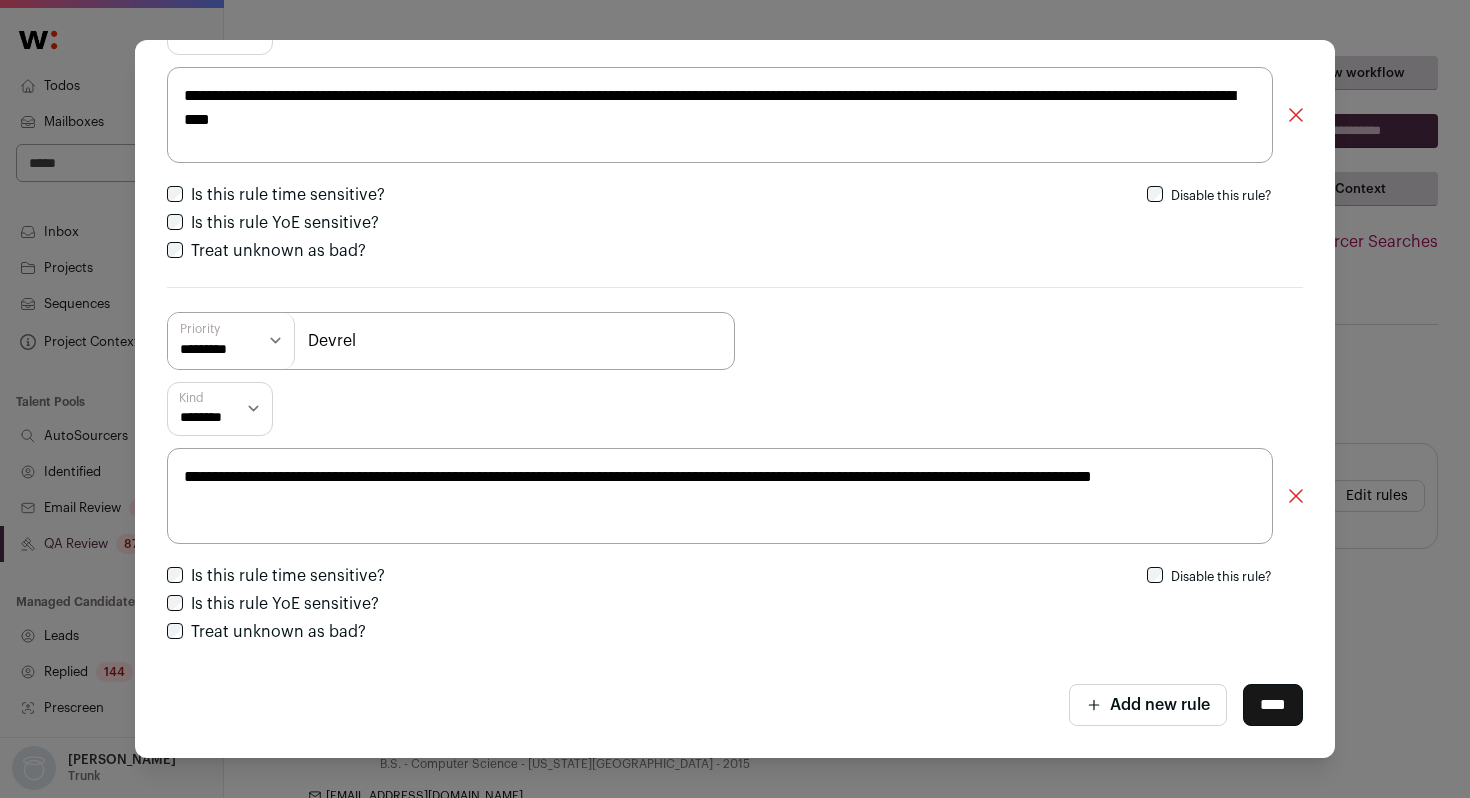 click on "**********" at bounding box center [735, 399] 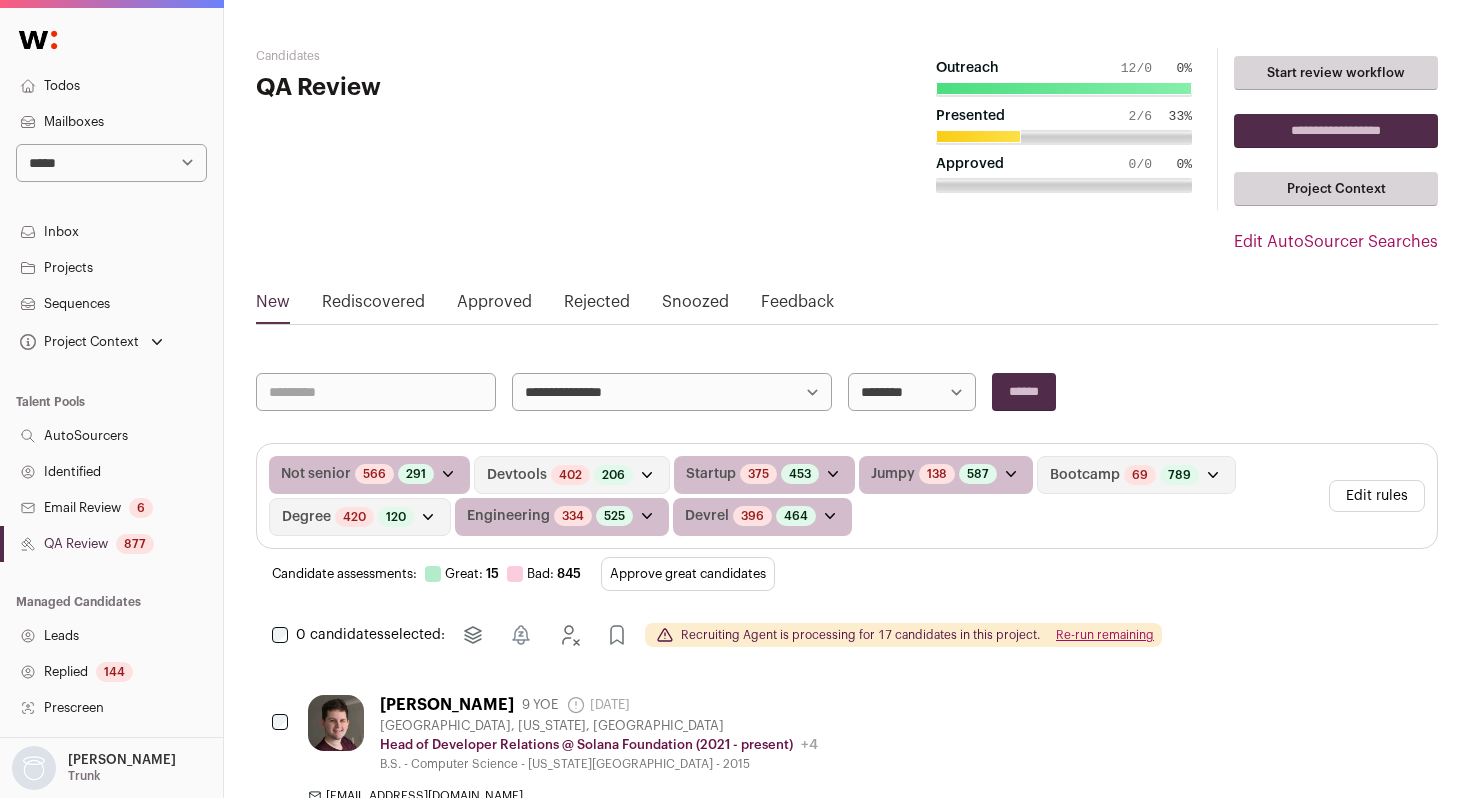 click on "Edit rules" at bounding box center (1377, 496) 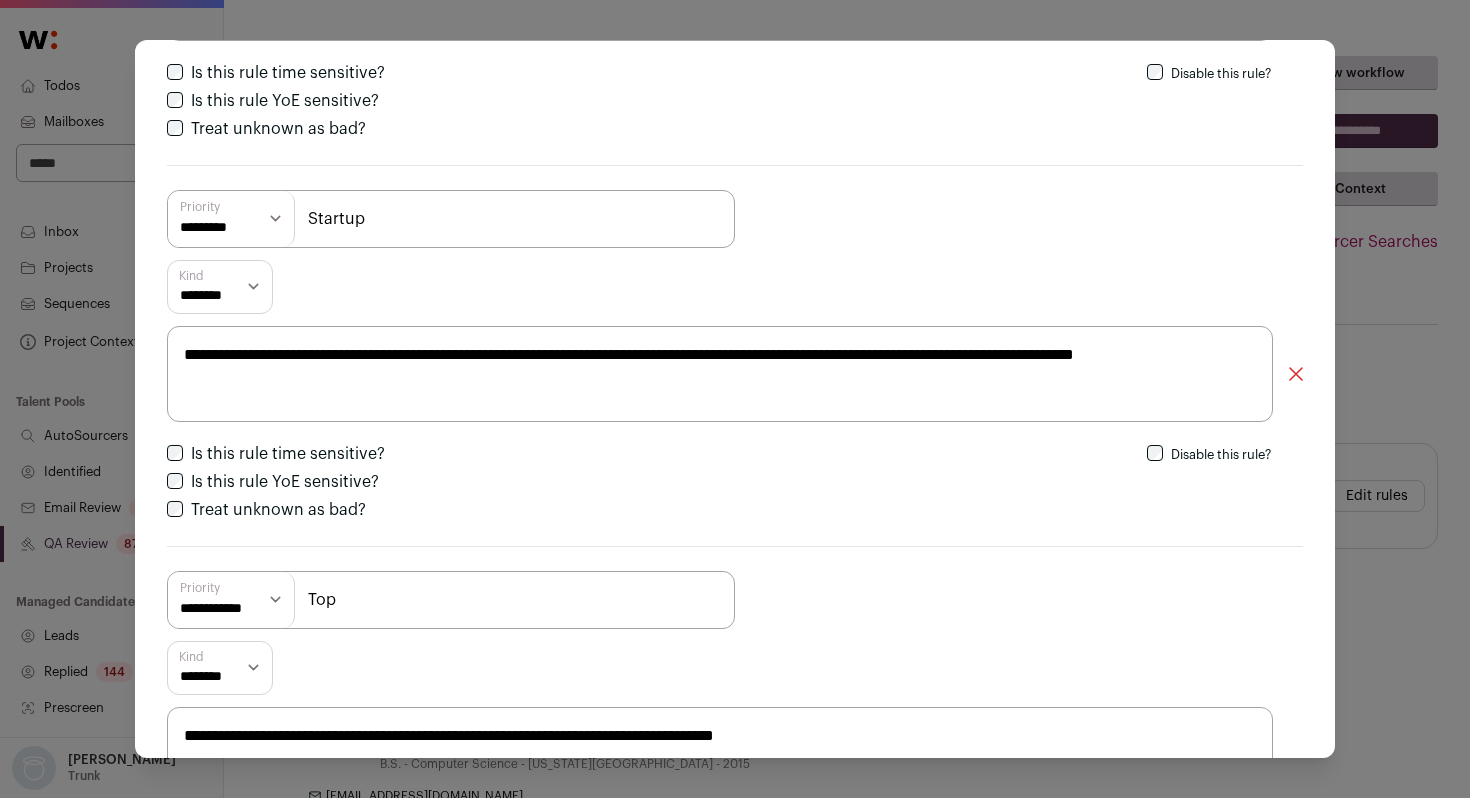 scroll, scrollTop: 799, scrollLeft: 0, axis: vertical 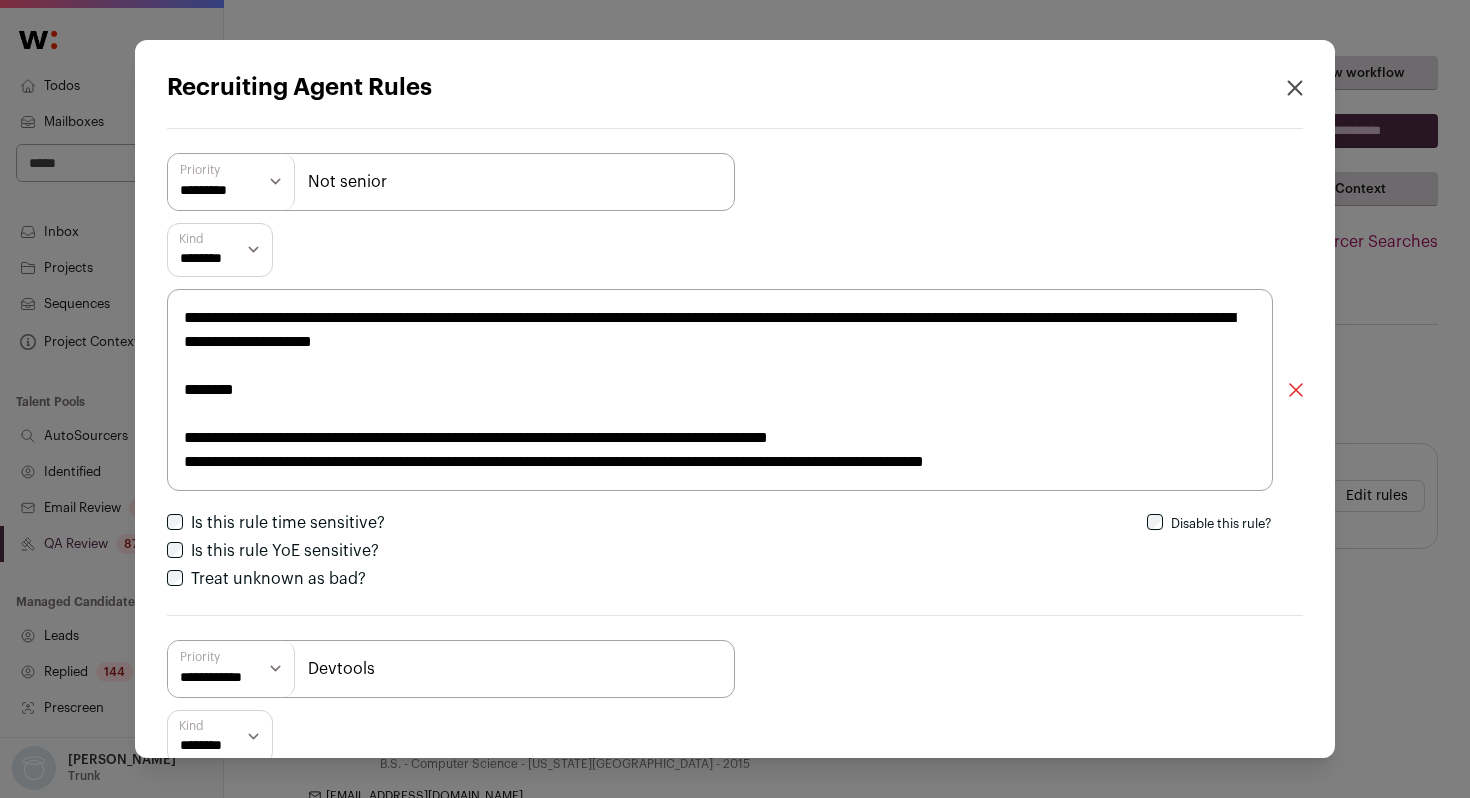 click on "**********" at bounding box center (735, 399) 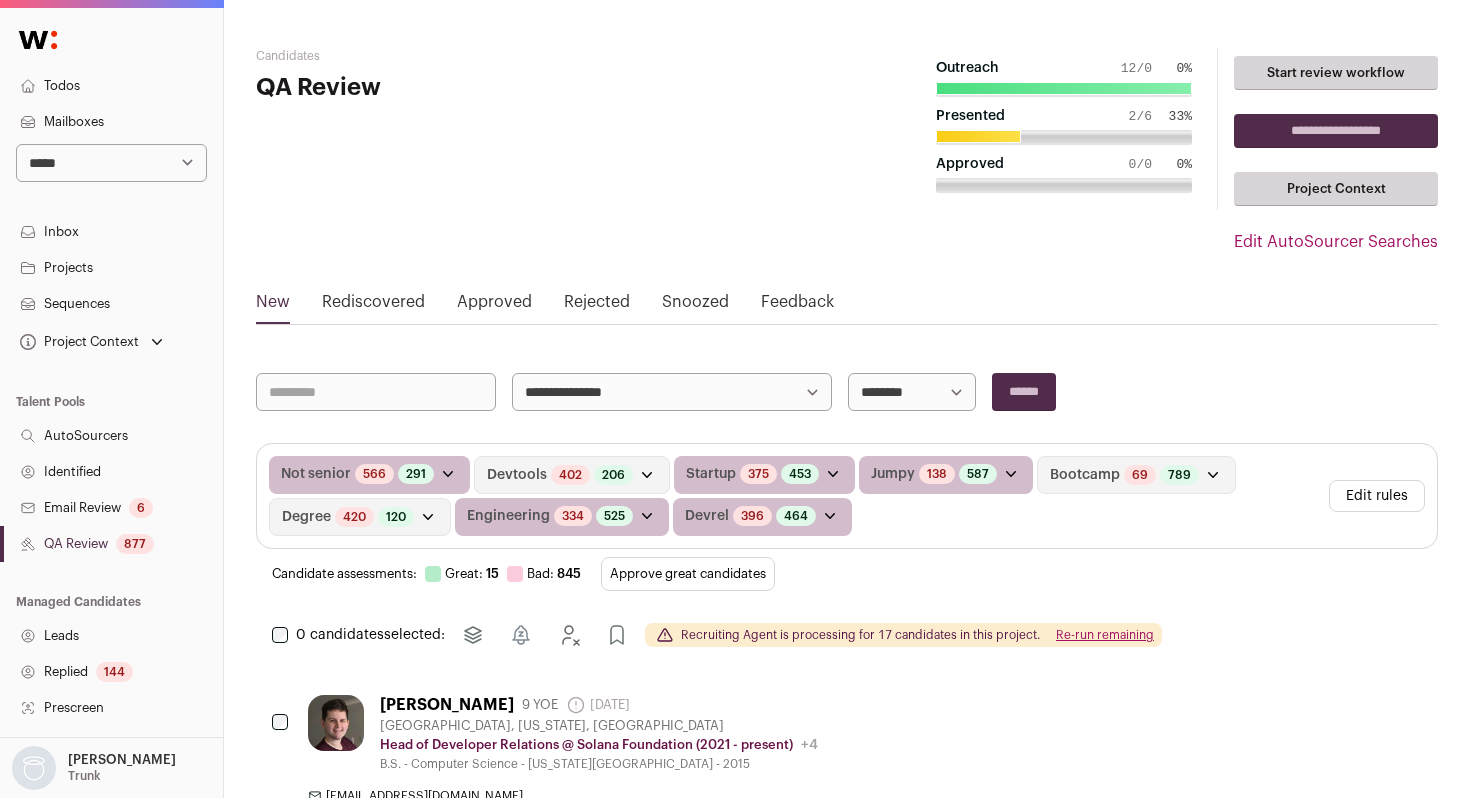 click on "Identified" at bounding box center (111, 472) 